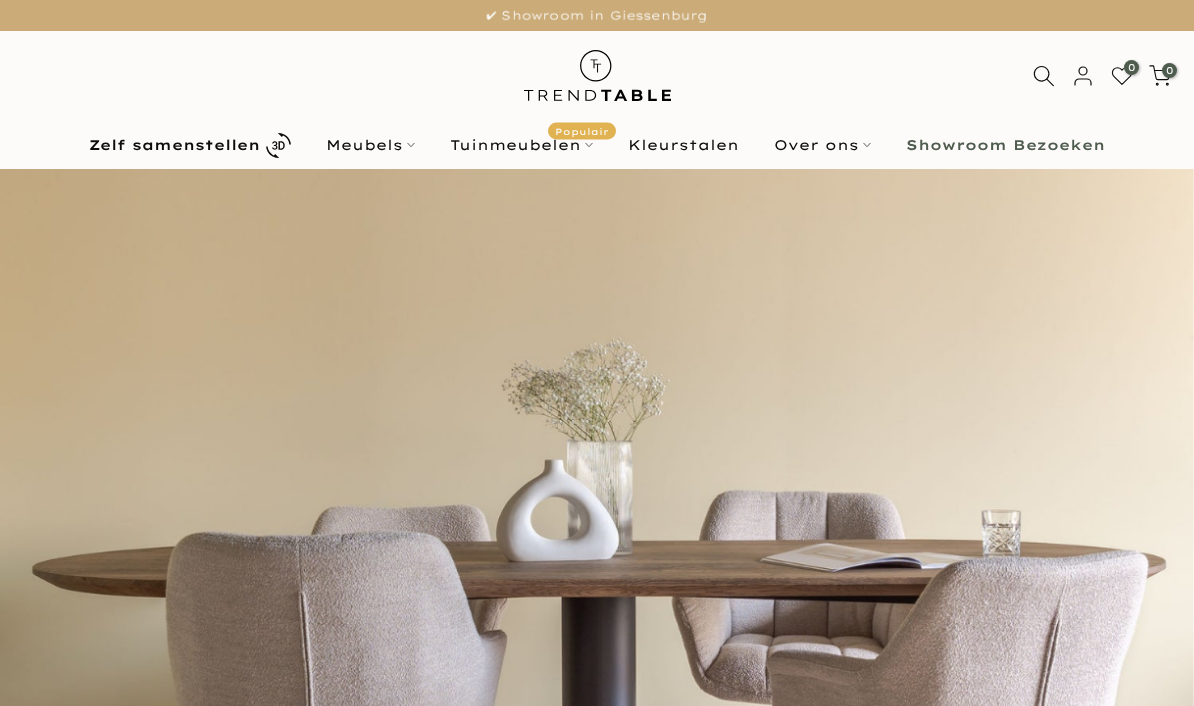 scroll, scrollTop: 0, scrollLeft: 0, axis: both 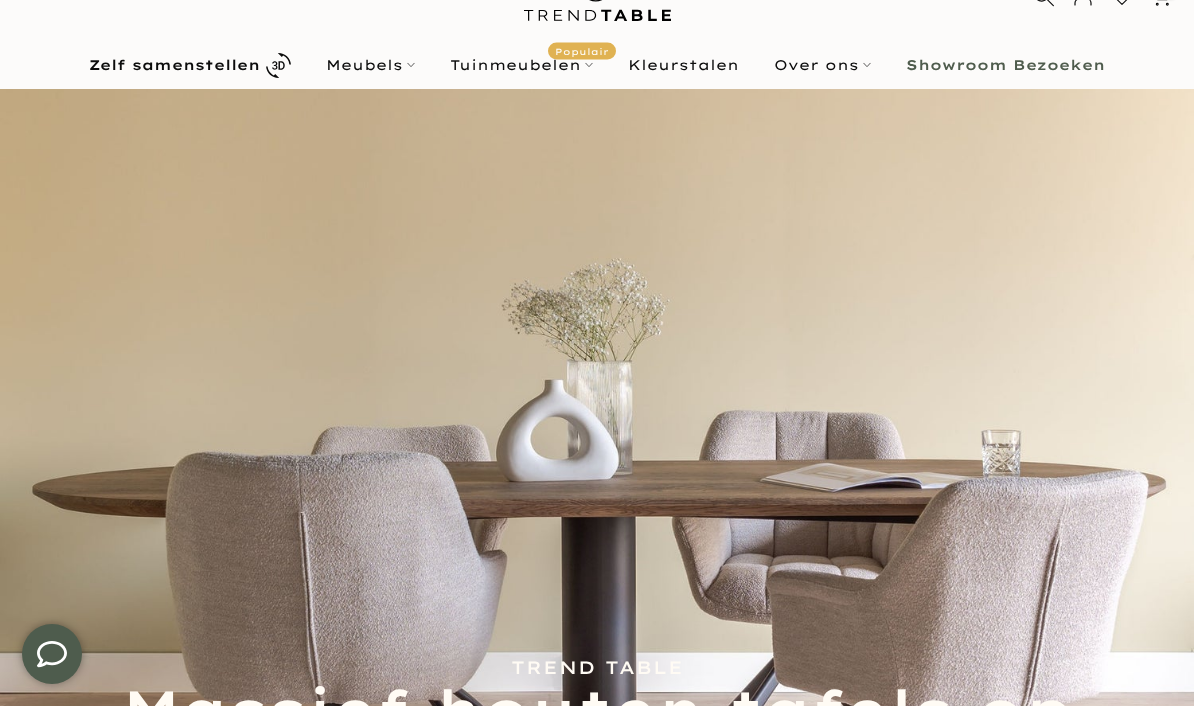 click on "Zelf samenstellen" at bounding box center (174, 65) 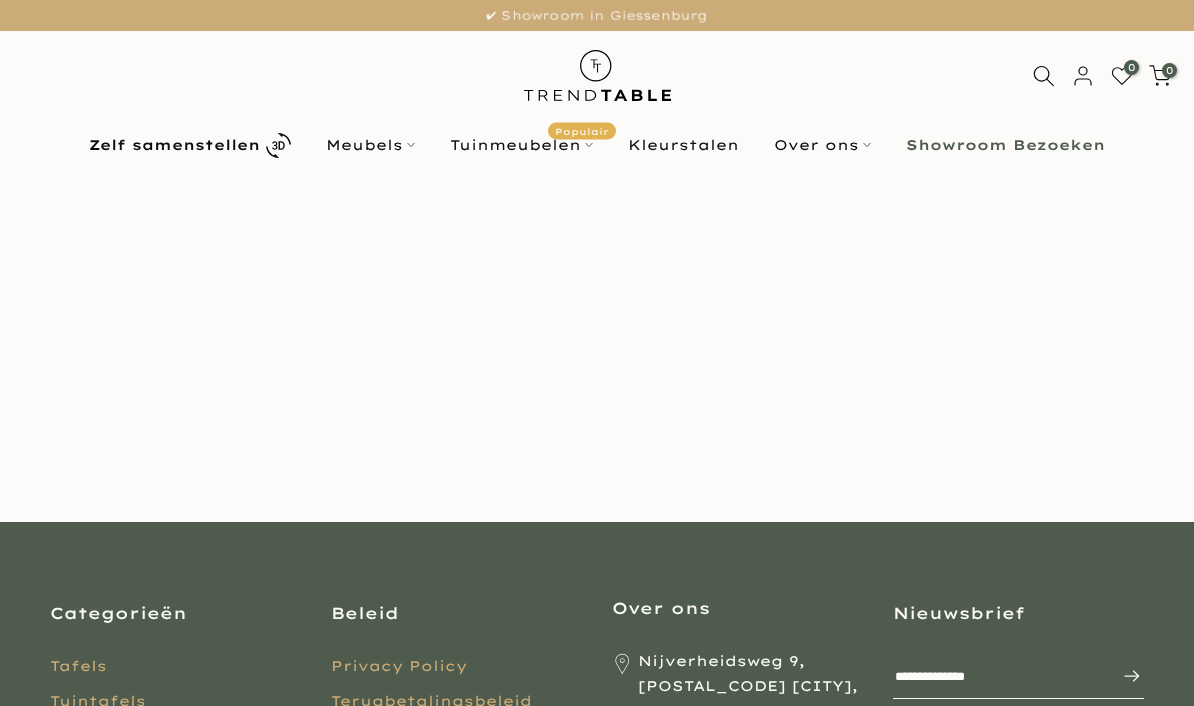 scroll, scrollTop: 0, scrollLeft: 0, axis: both 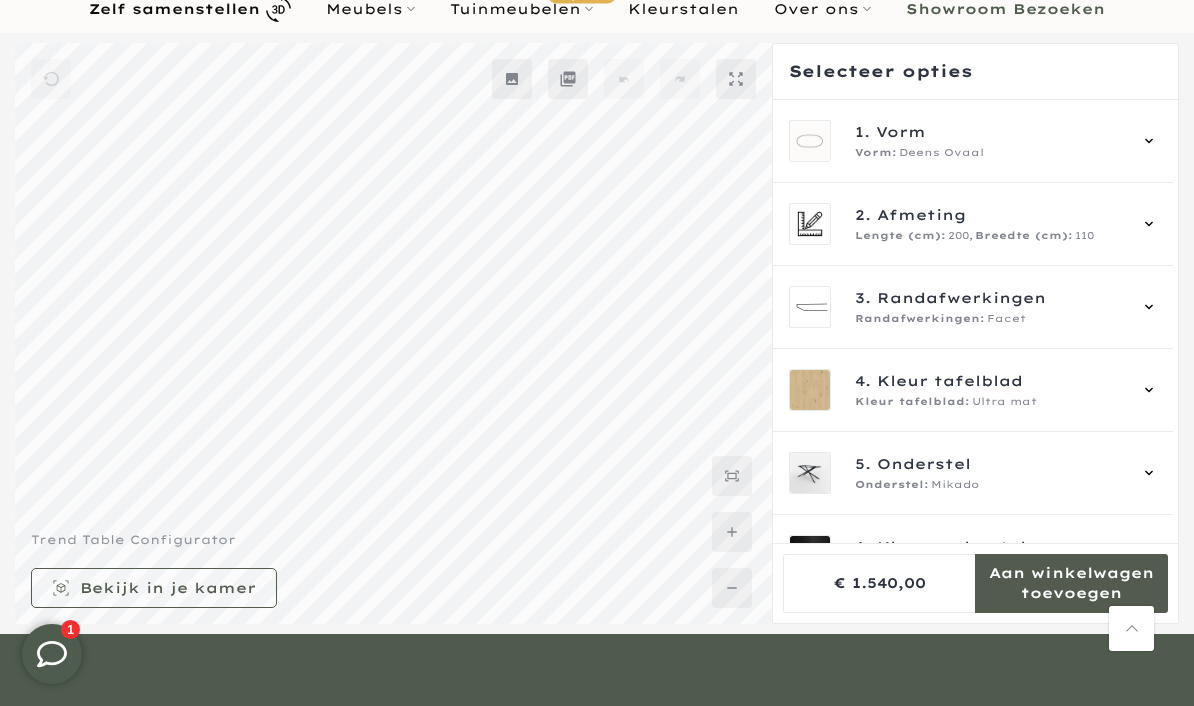 click at bounding box center [810, 141] 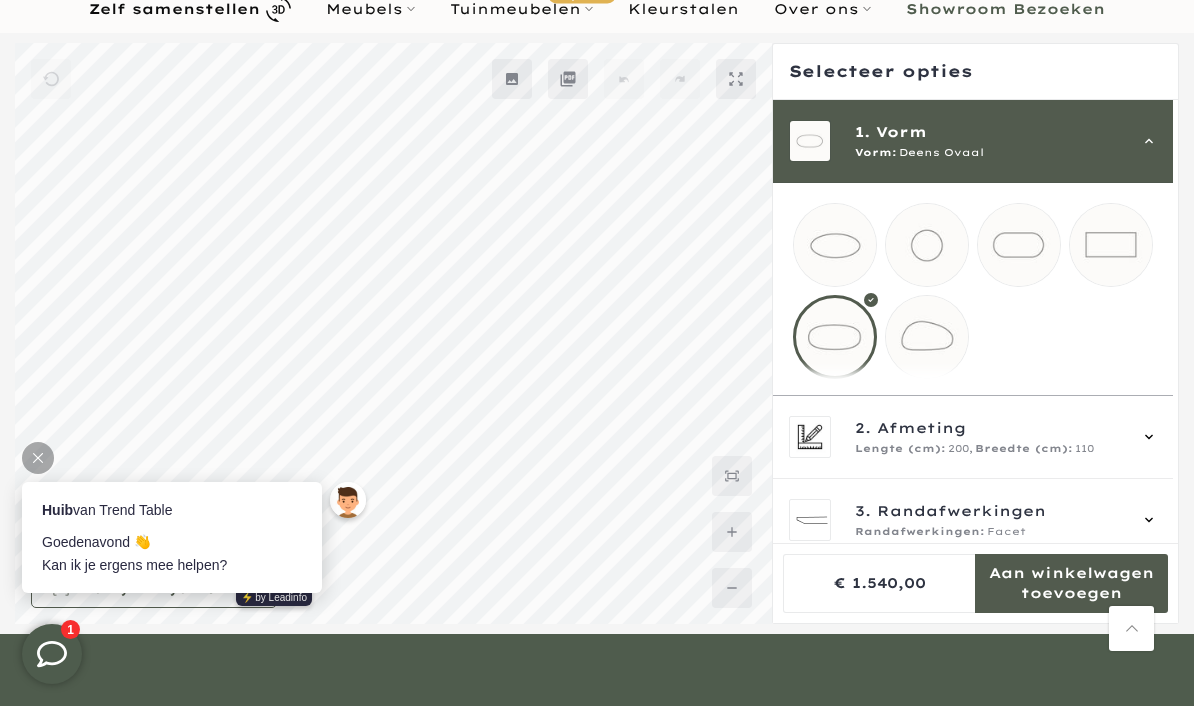scroll, scrollTop: 0, scrollLeft: 0, axis: both 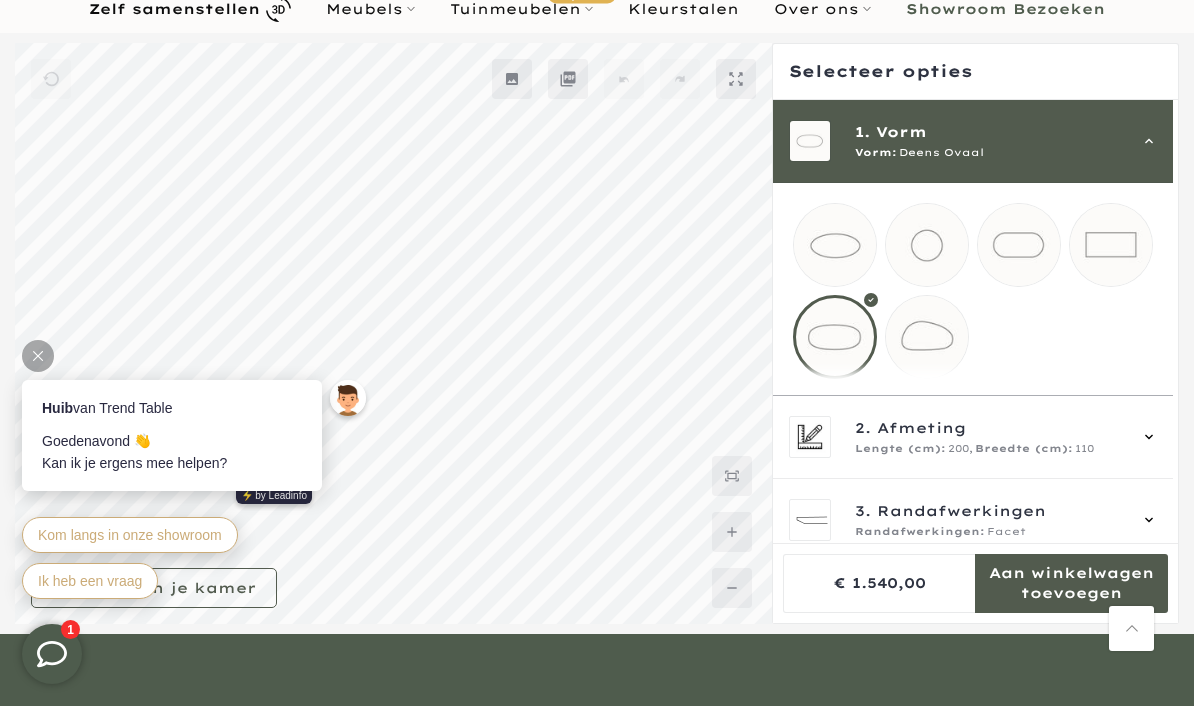 click at bounding box center [1019, 245] 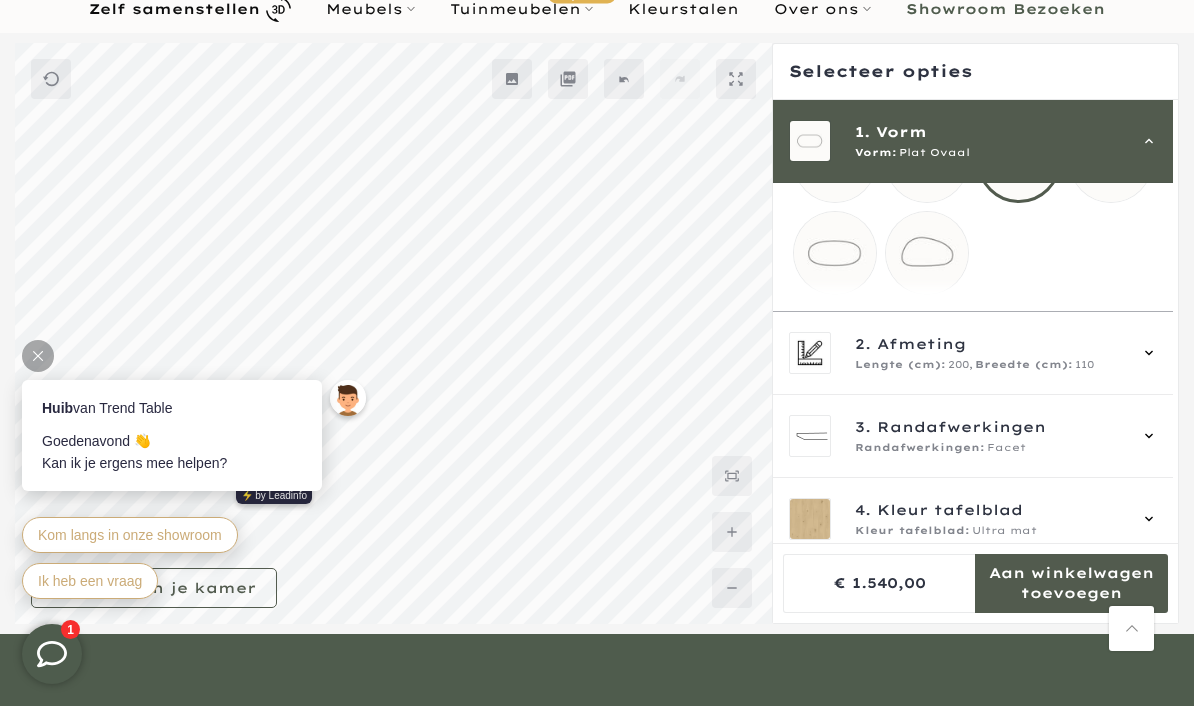 scroll, scrollTop: 89, scrollLeft: 0, axis: vertical 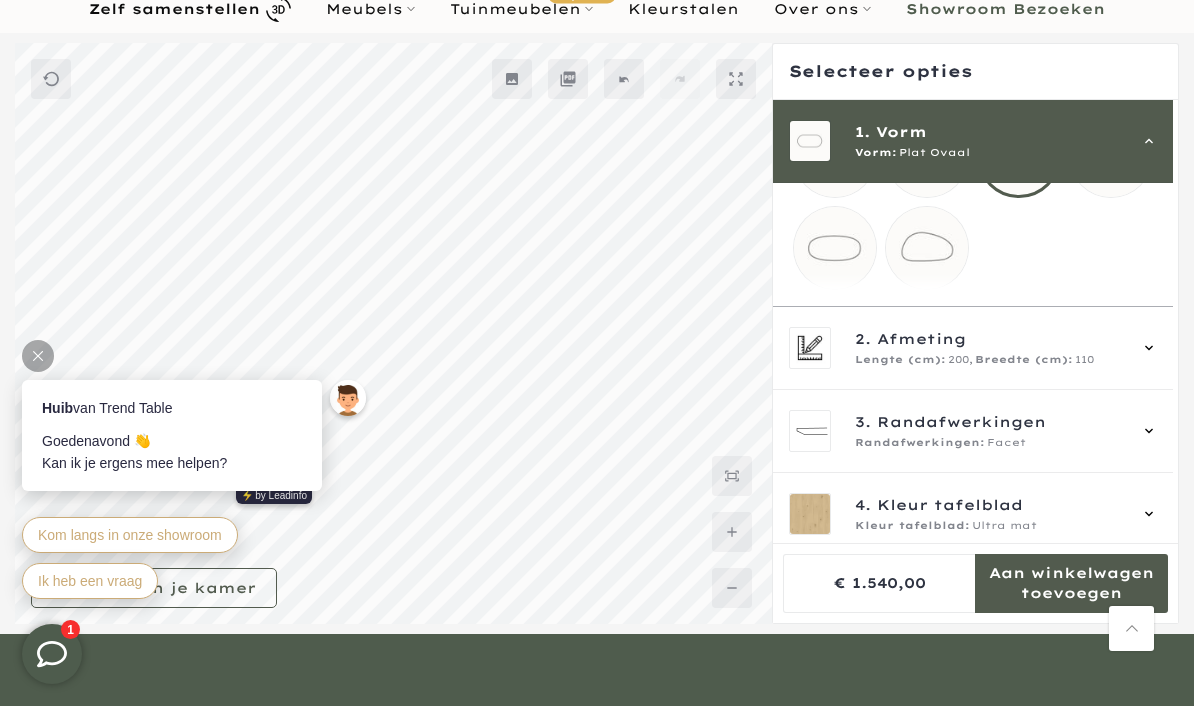click 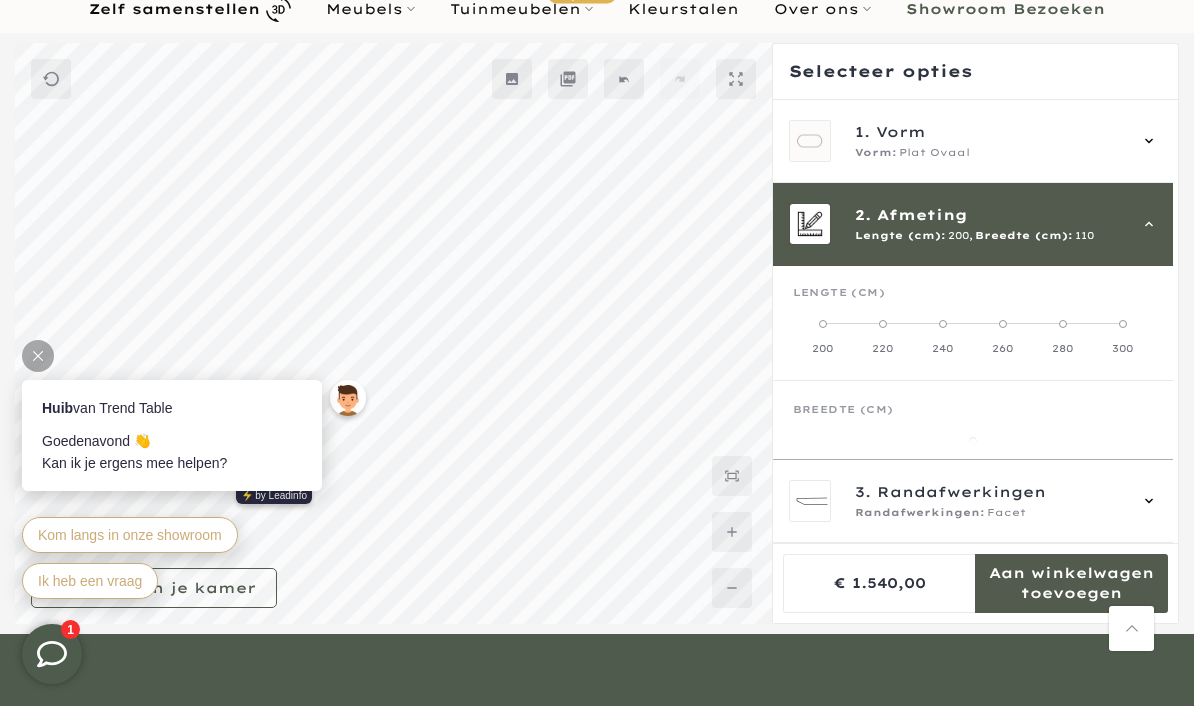 scroll, scrollTop: 0, scrollLeft: 0, axis: both 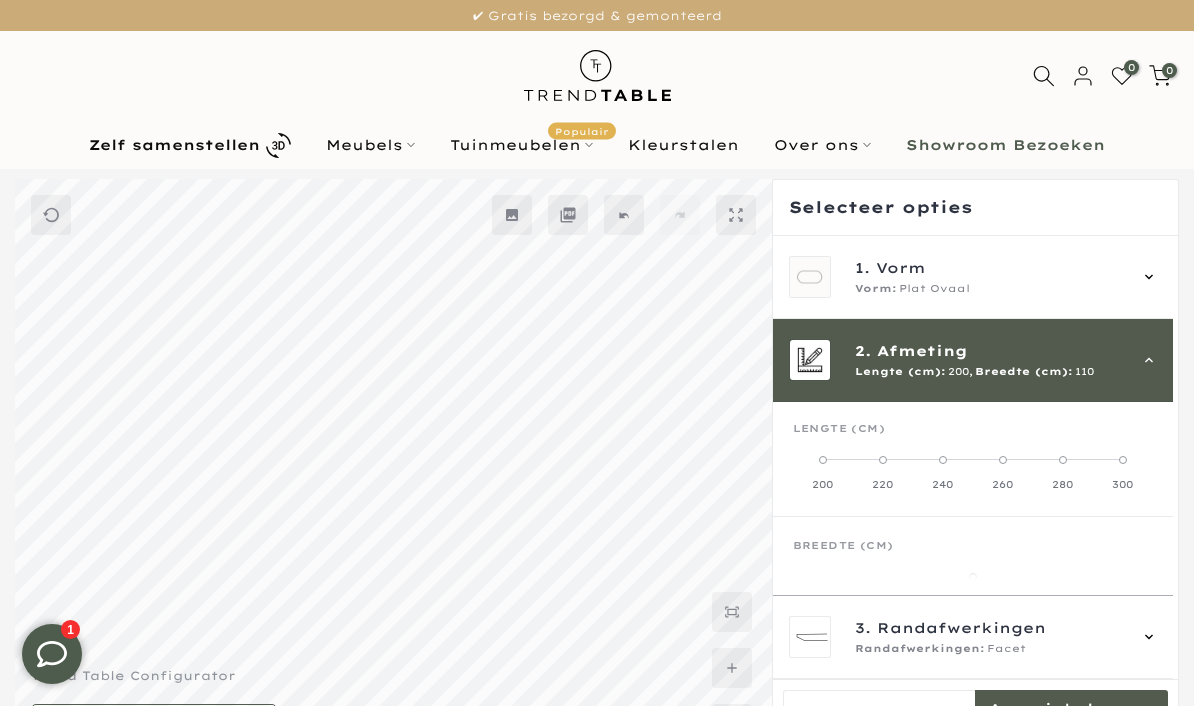 click at bounding box center (810, 277) 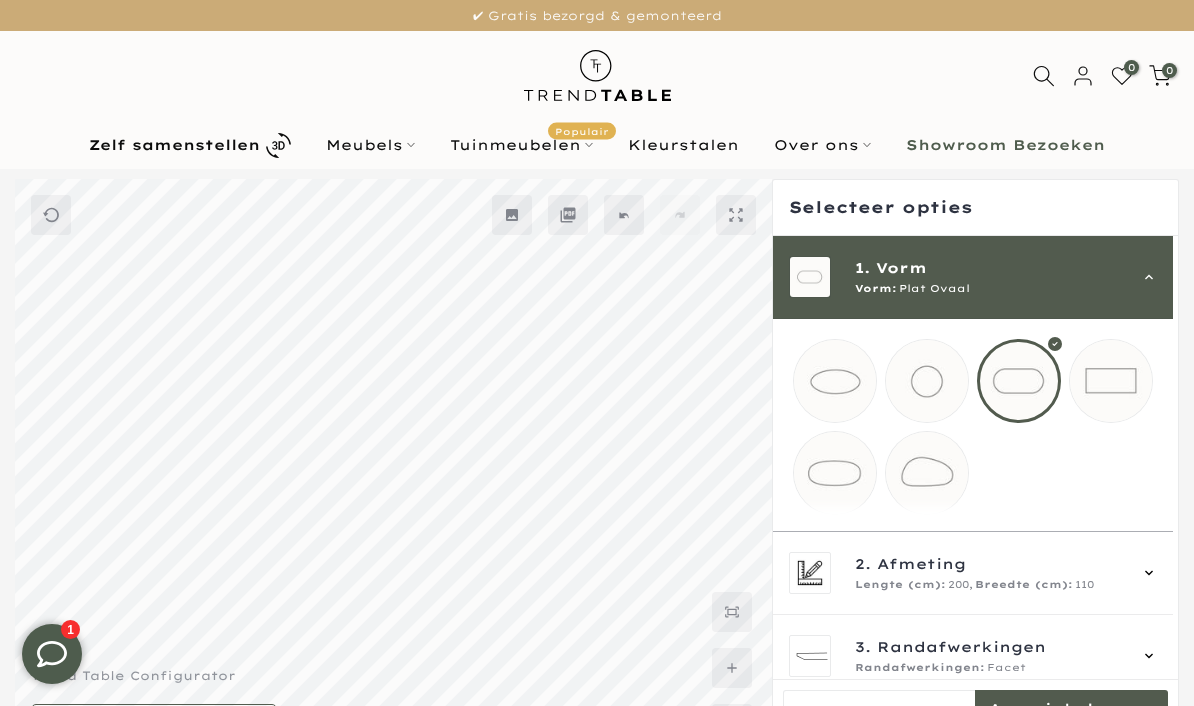 click at bounding box center (835, 473) 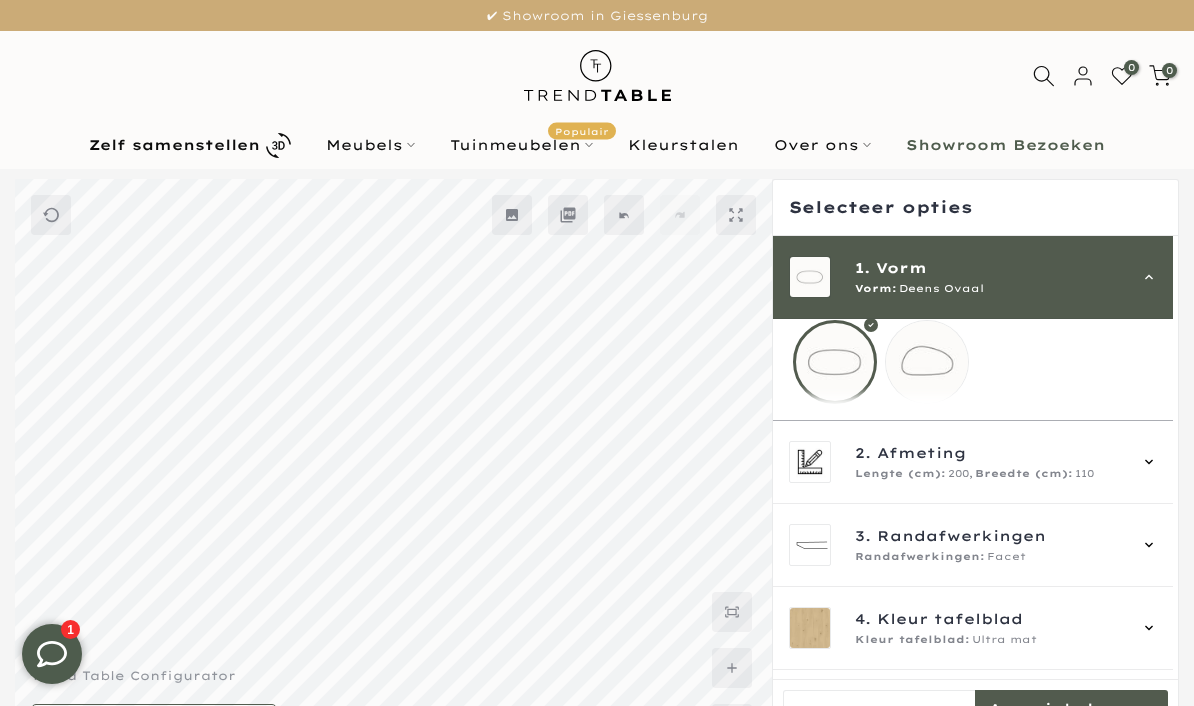 scroll, scrollTop: 111, scrollLeft: 0, axis: vertical 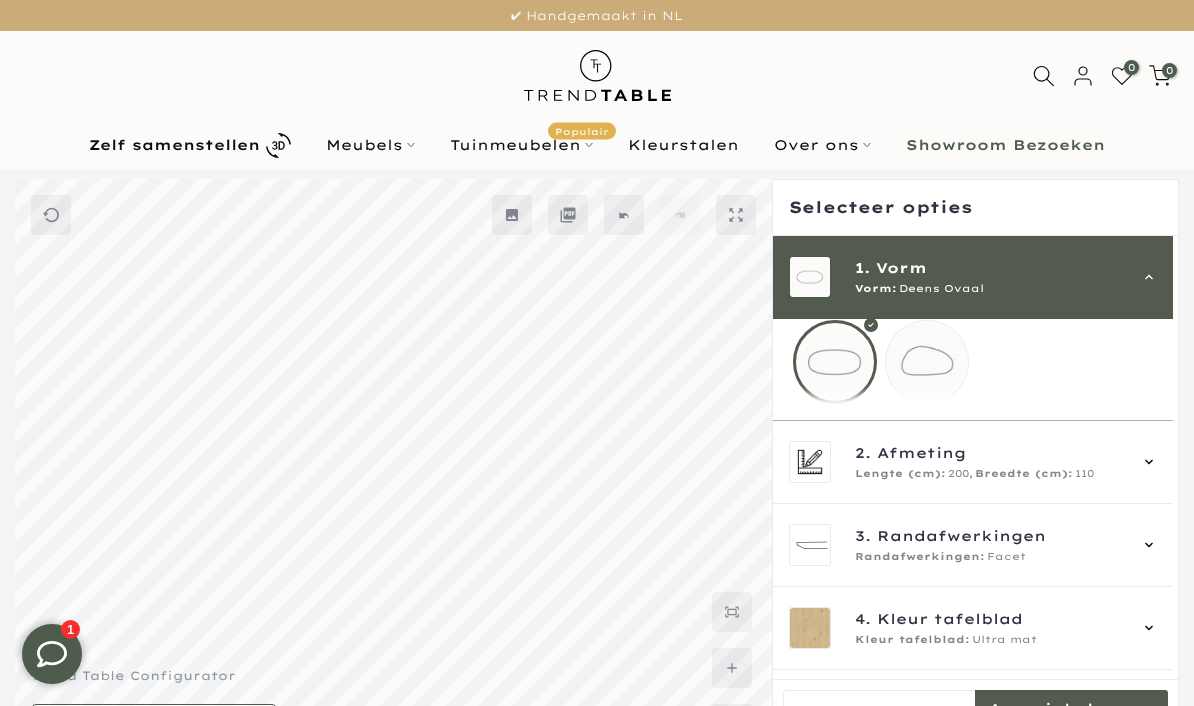 click on "2.  Afmeting Lengte (cm): 200, Breedte (cm): 110" at bounding box center [990, 462] 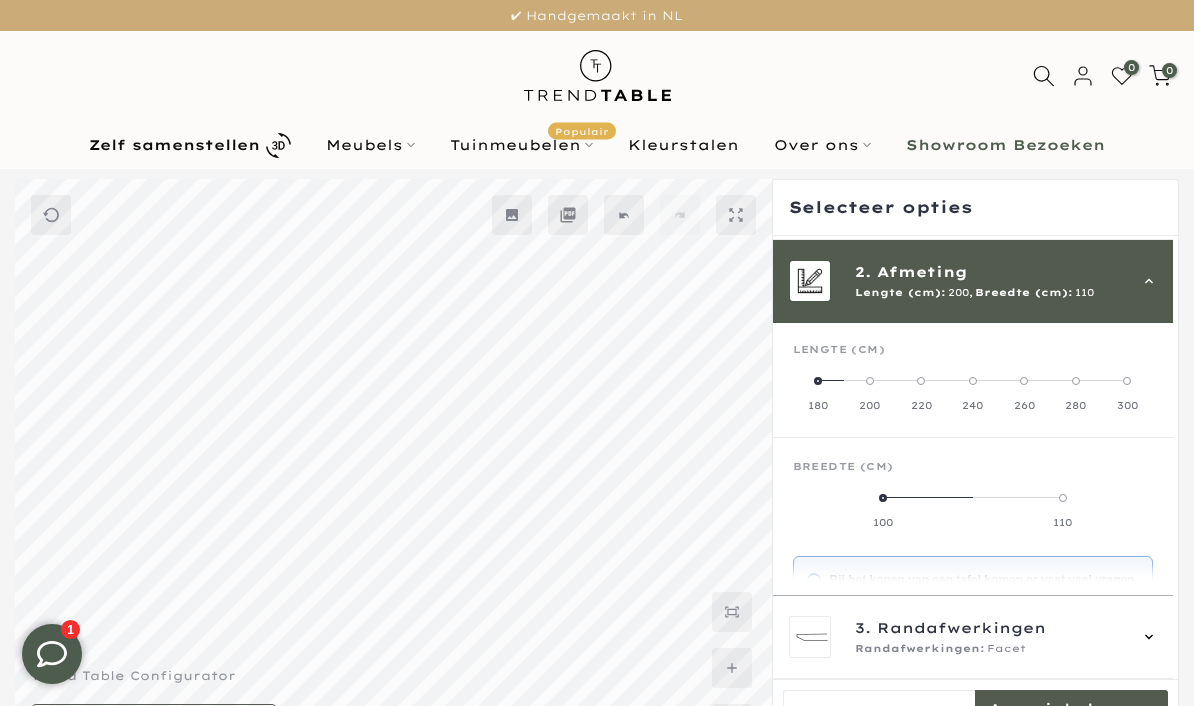 scroll, scrollTop: 83, scrollLeft: 0, axis: vertical 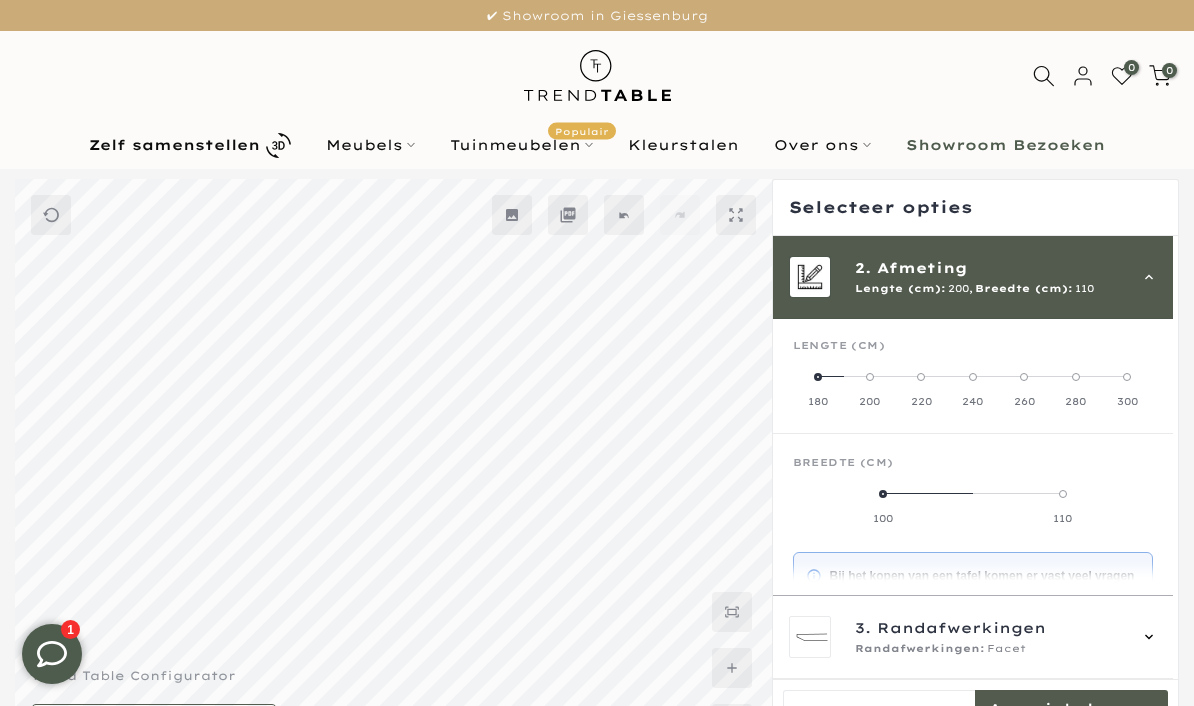 click on "180" 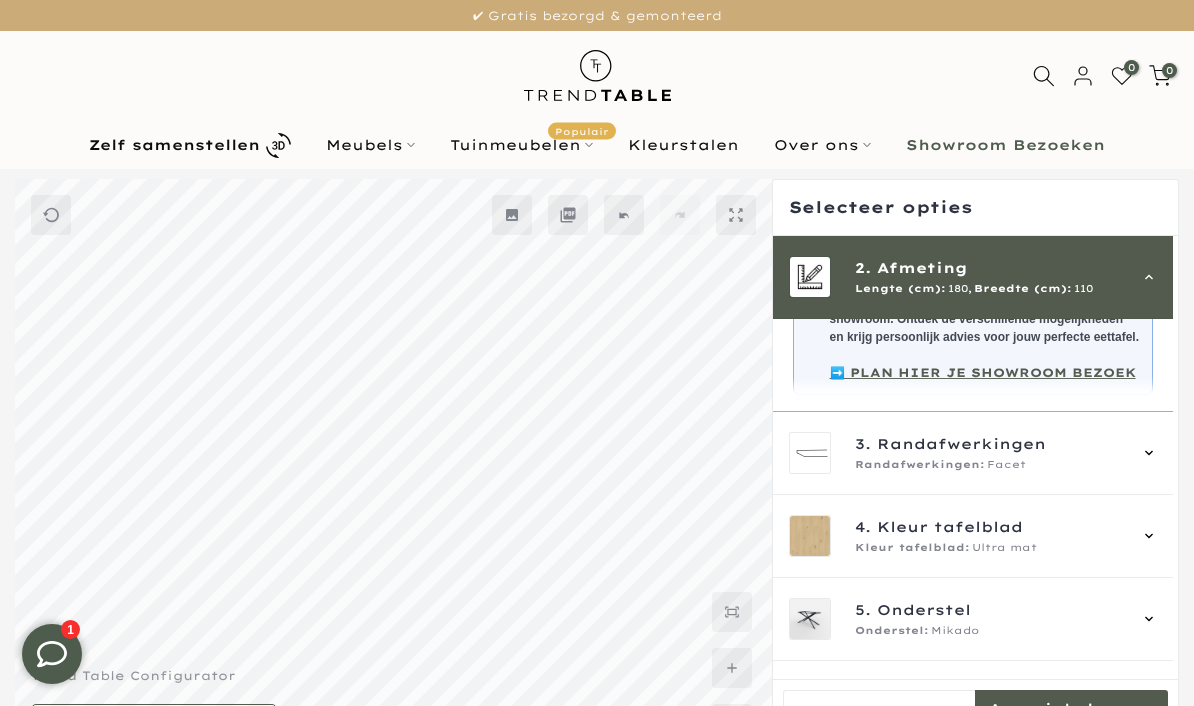 scroll, scrollTop: 429, scrollLeft: 0, axis: vertical 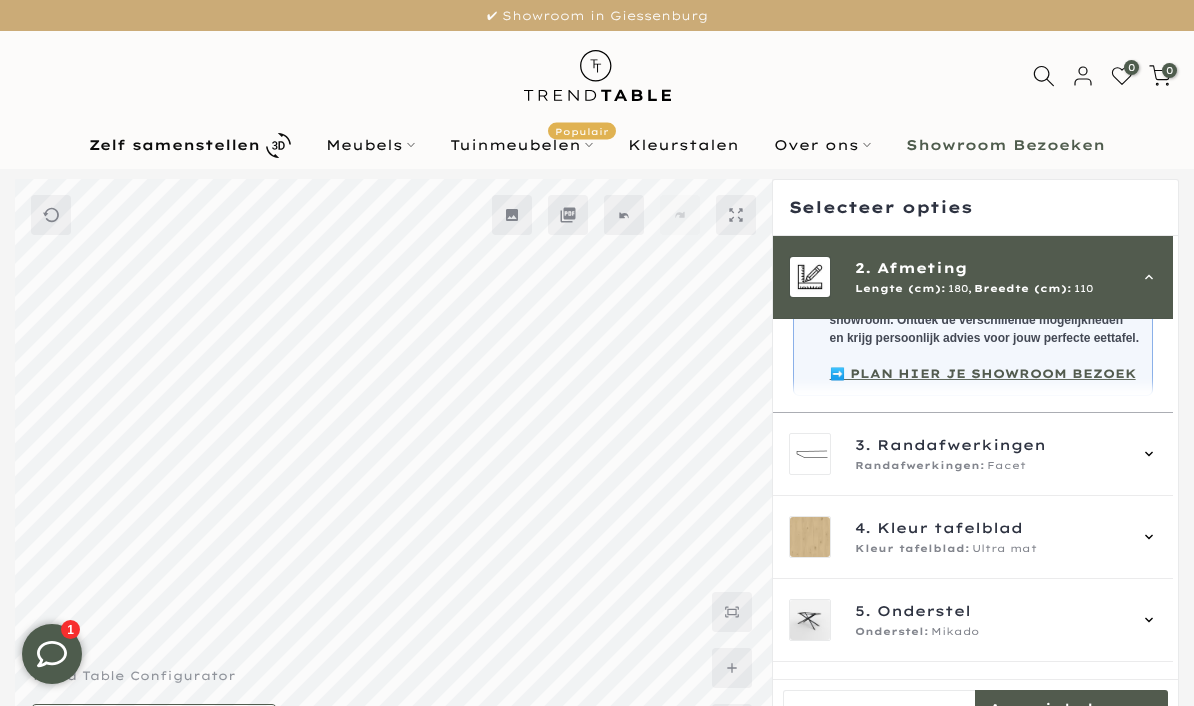 click 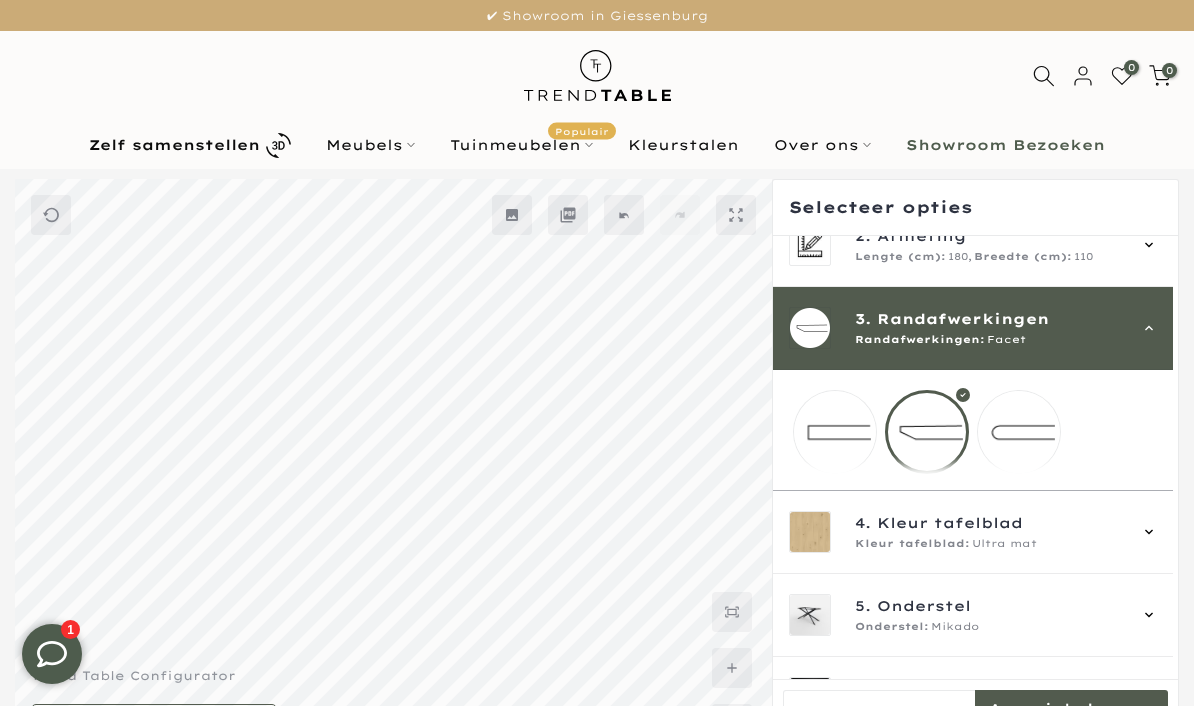 scroll, scrollTop: 113, scrollLeft: 0, axis: vertical 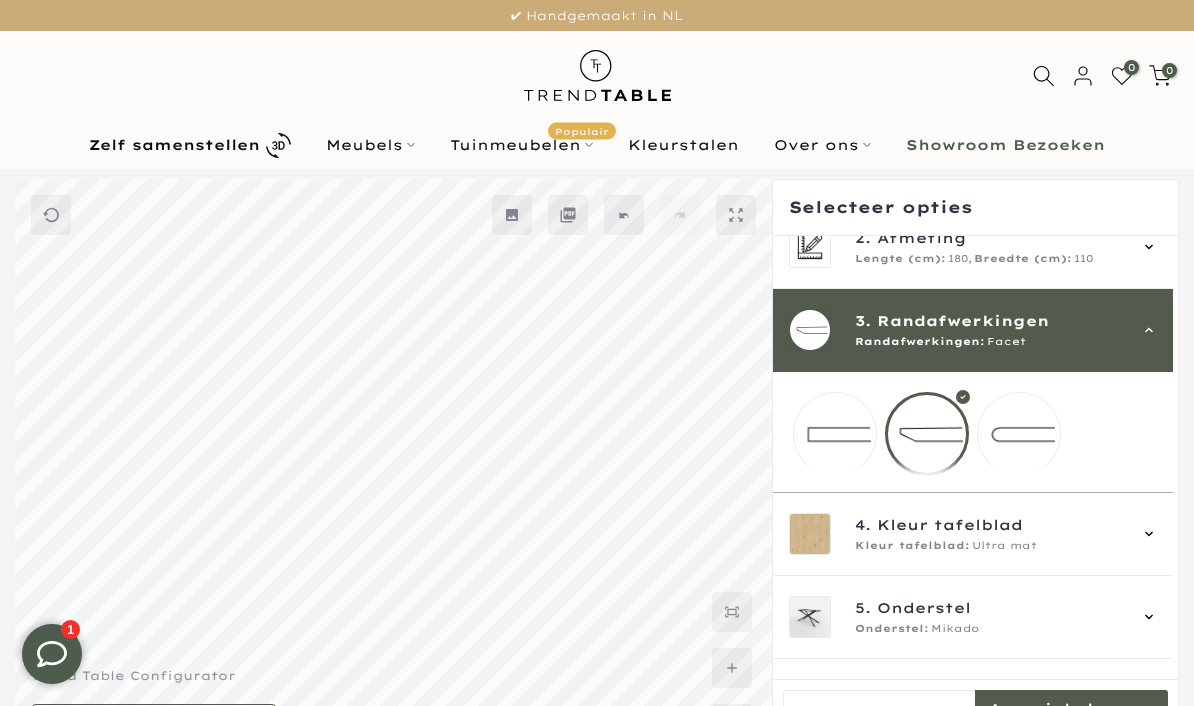 click at bounding box center (927, 434) 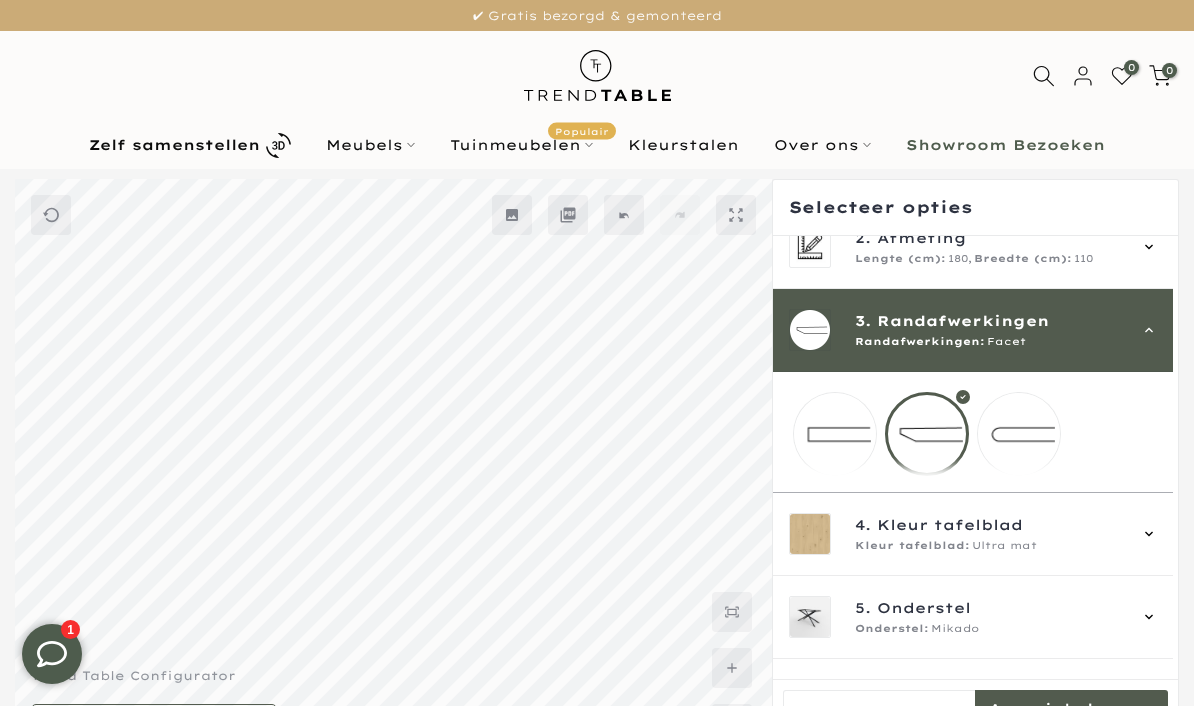 scroll, scrollTop: 5, scrollLeft: 0, axis: vertical 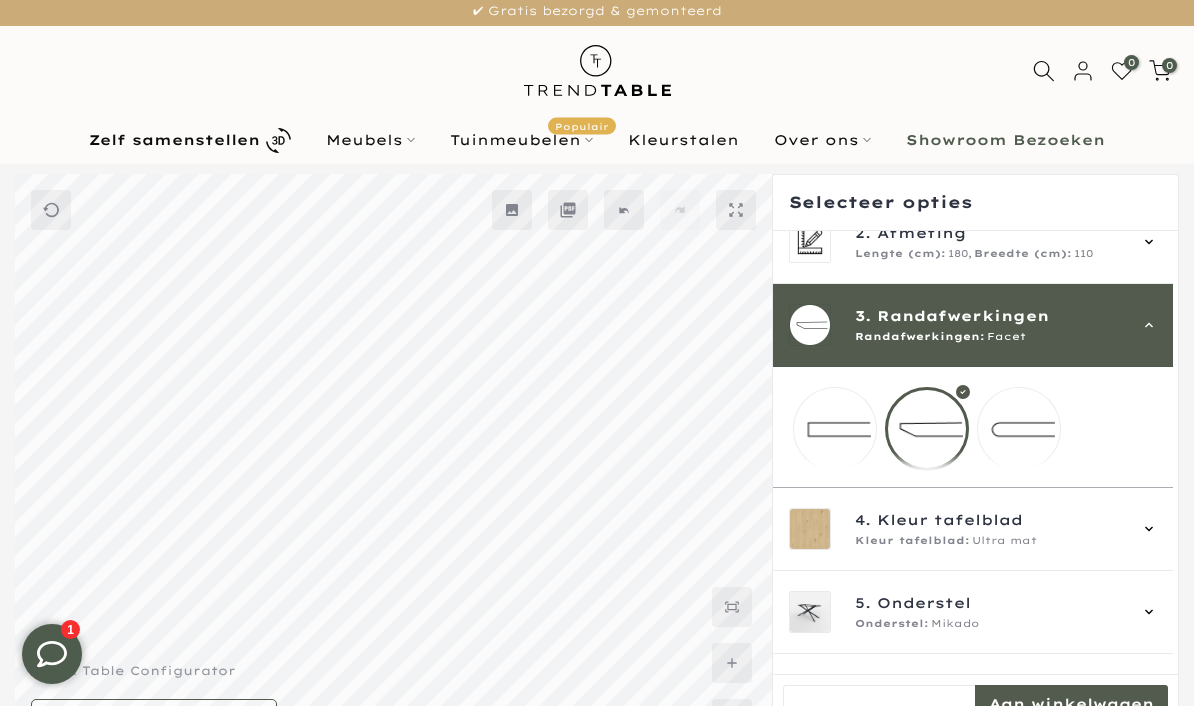 click 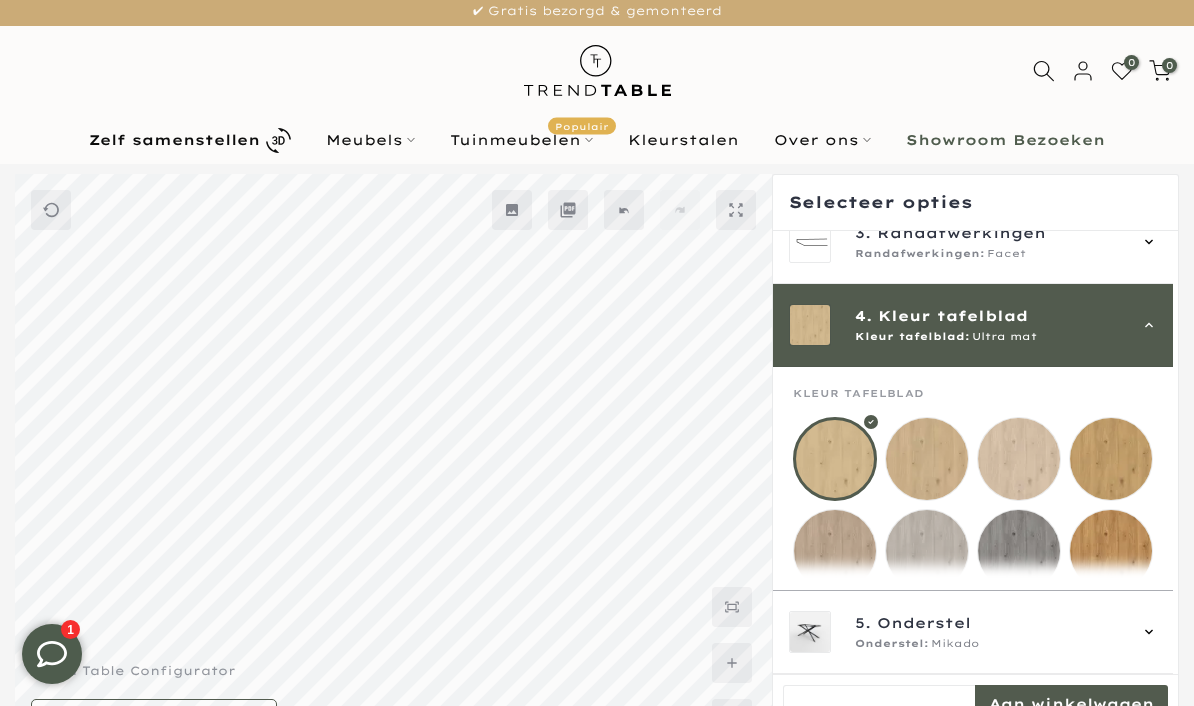 scroll, scrollTop: 249, scrollLeft: 0, axis: vertical 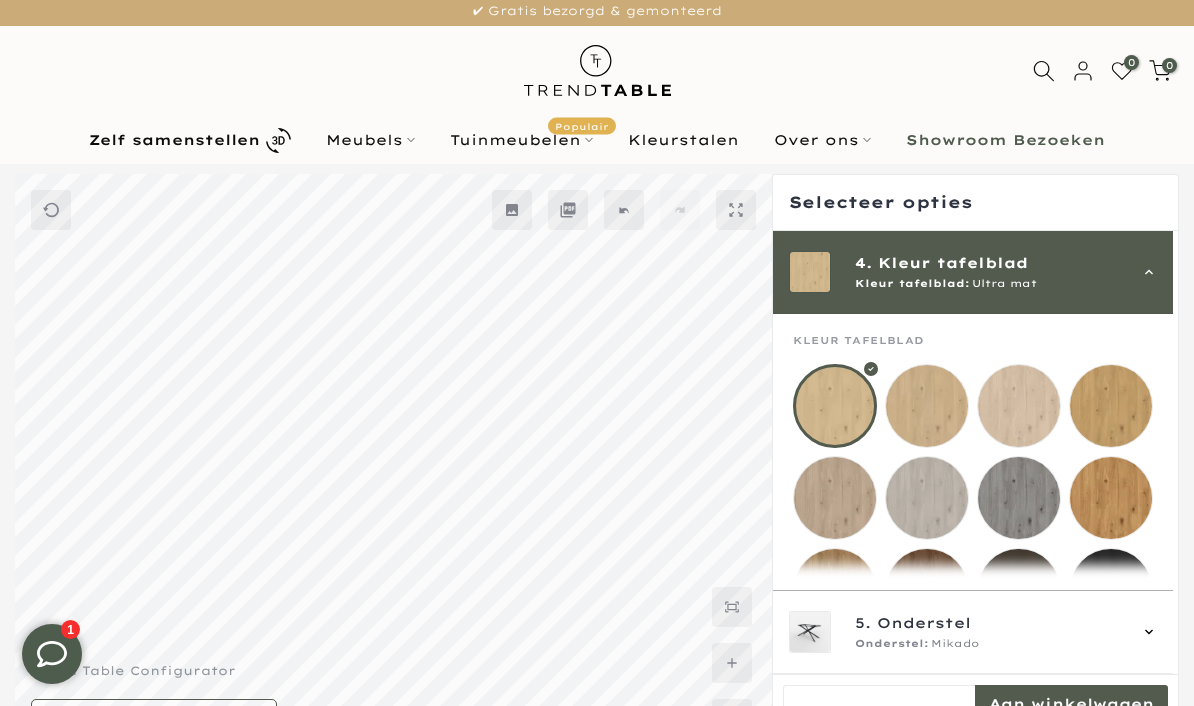 click at bounding box center [927, 406] 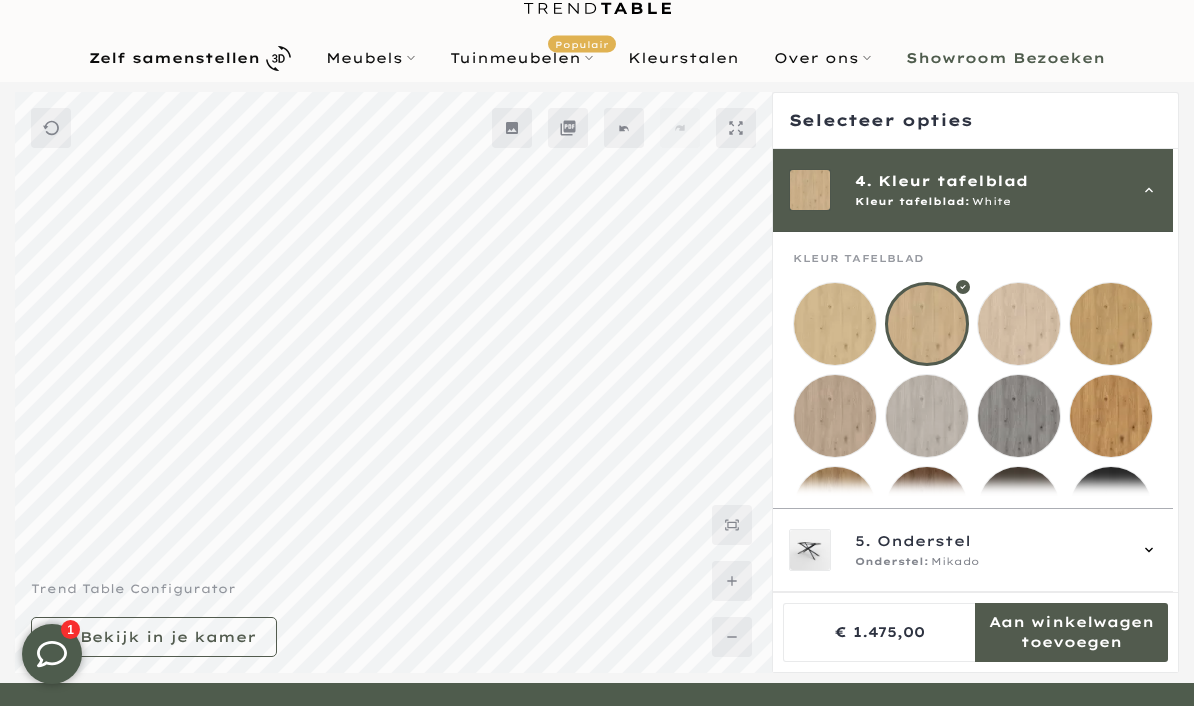 click at bounding box center [835, 416] 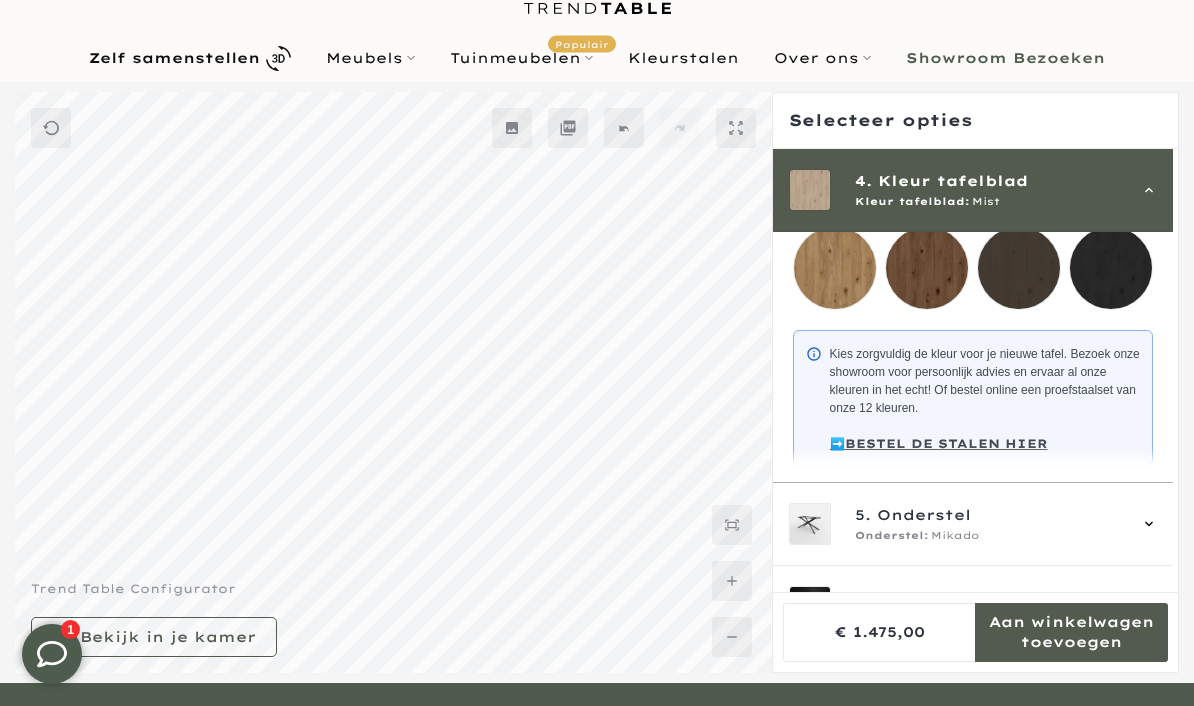 scroll, scrollTop: 488, scrollLeft: 0, axis: vertical 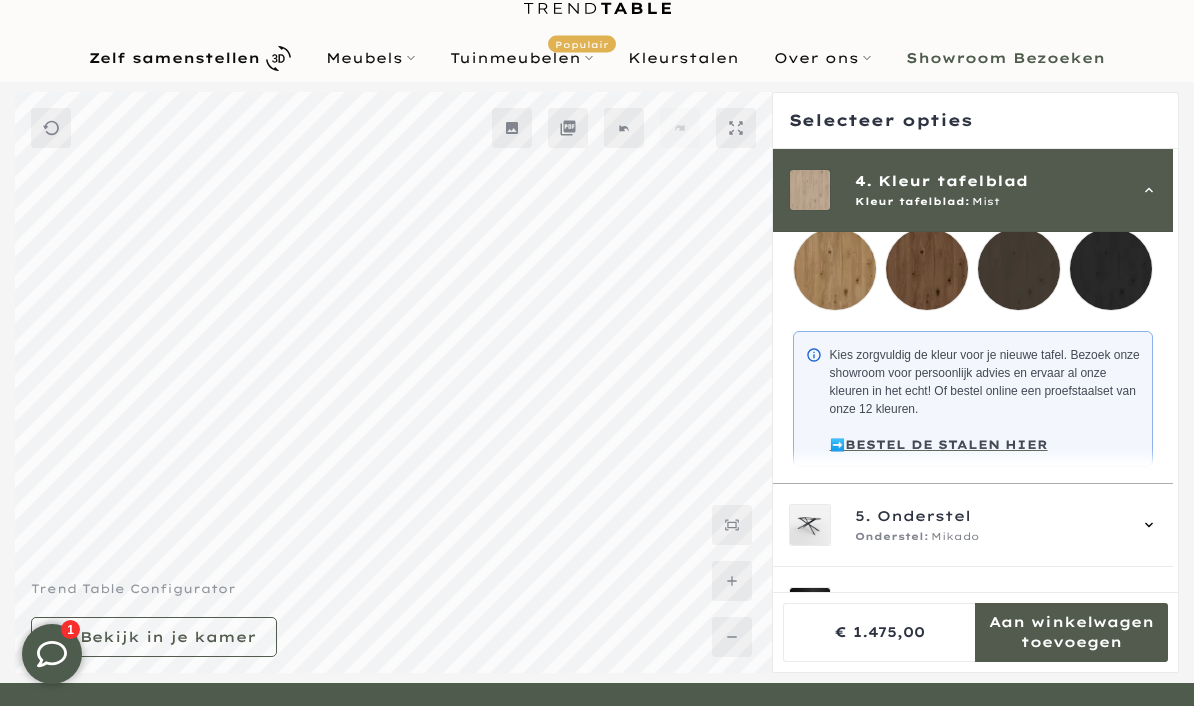 click 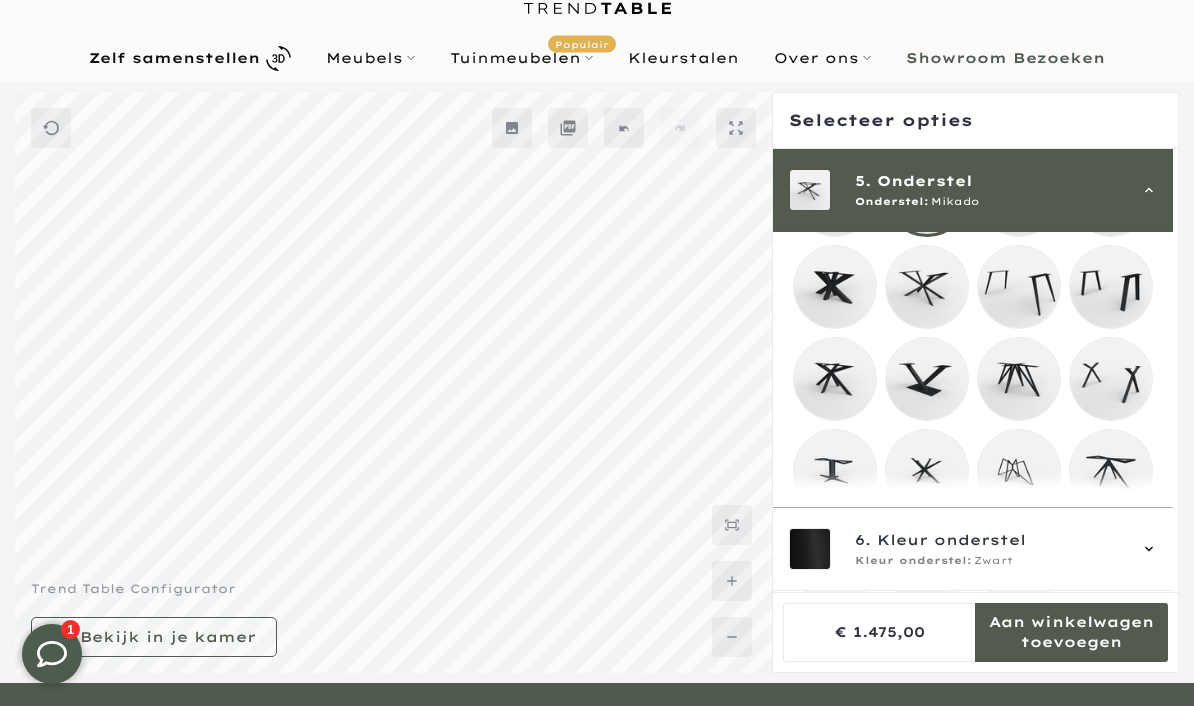 scroll, scrollTop: 332, scrollLeft: 0, axis: vertical 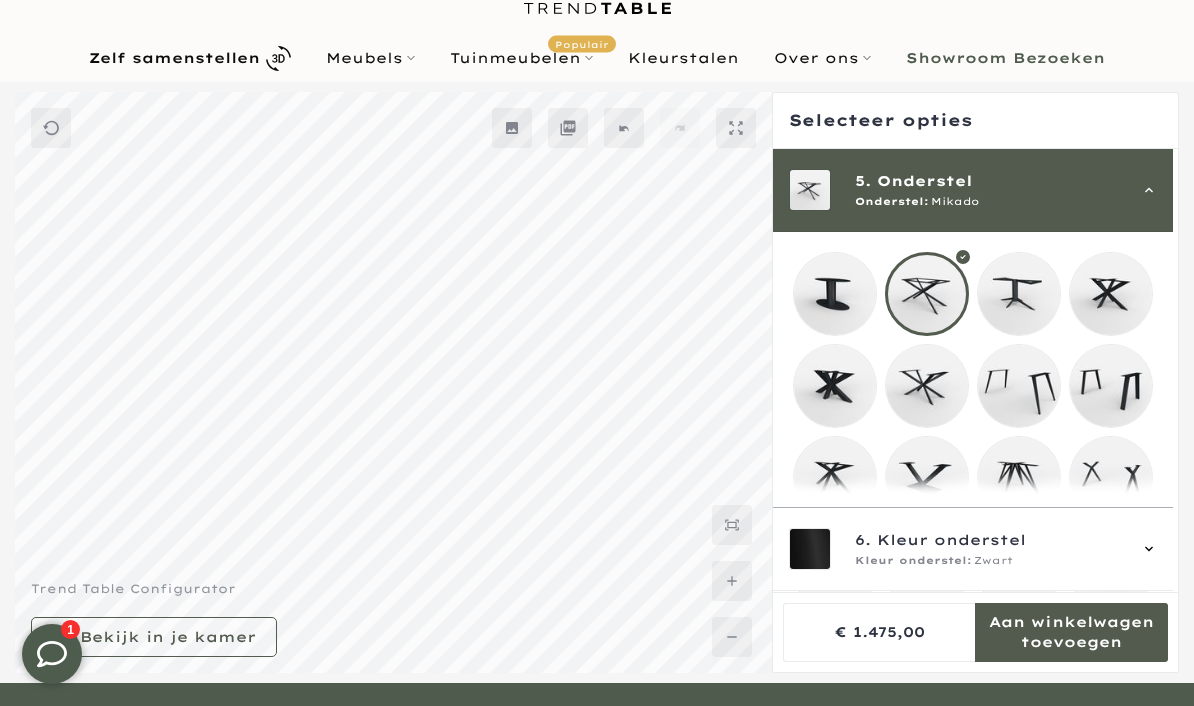 click at bounding box center [1019, 294] 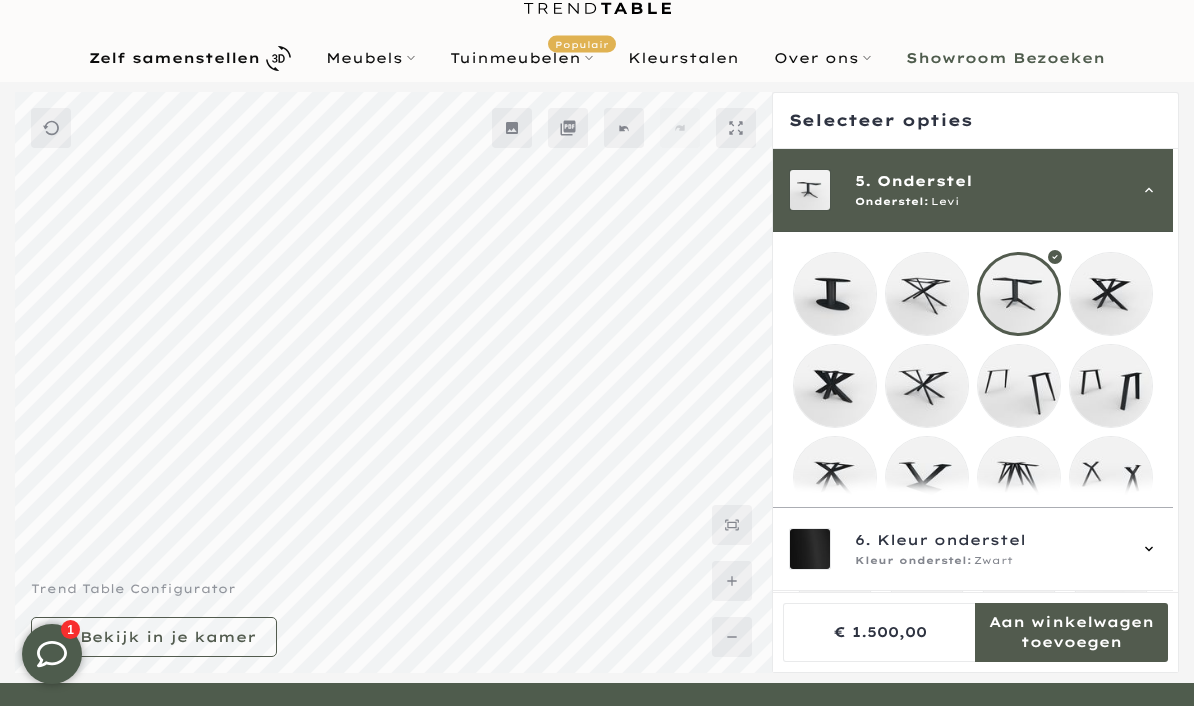 click at bounding box center (835, 478) 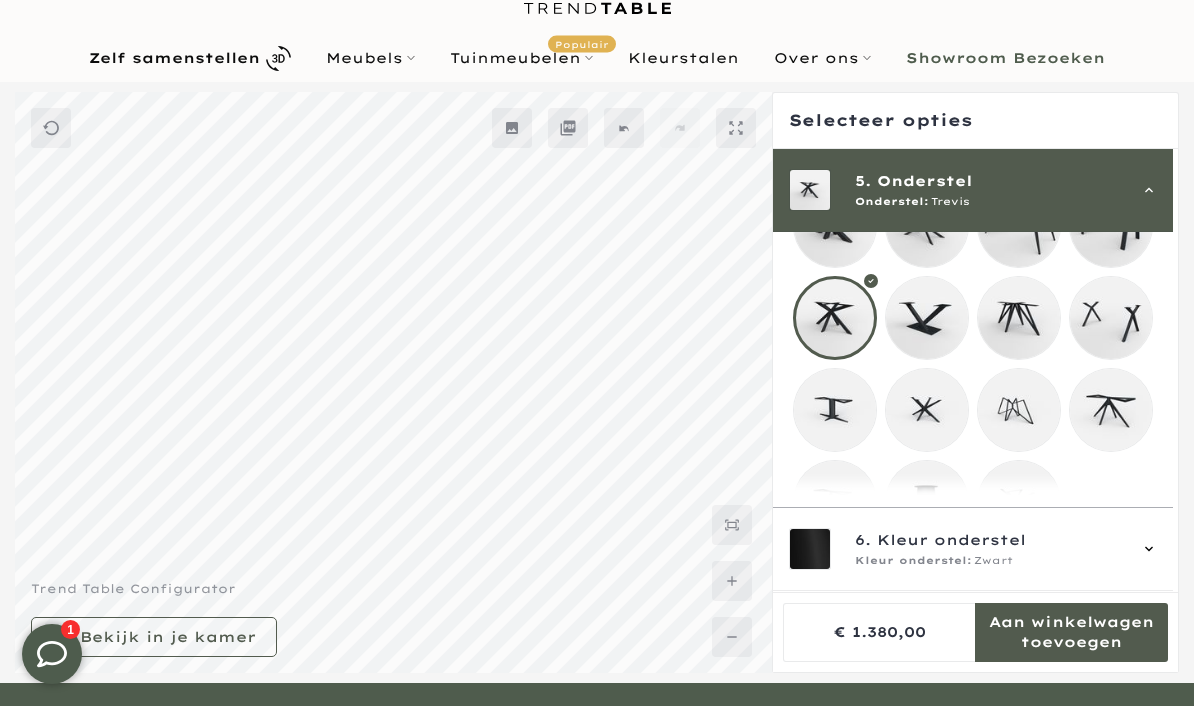 scroll, scrollTop: 491, scrollLeft: 0, axis: vertical 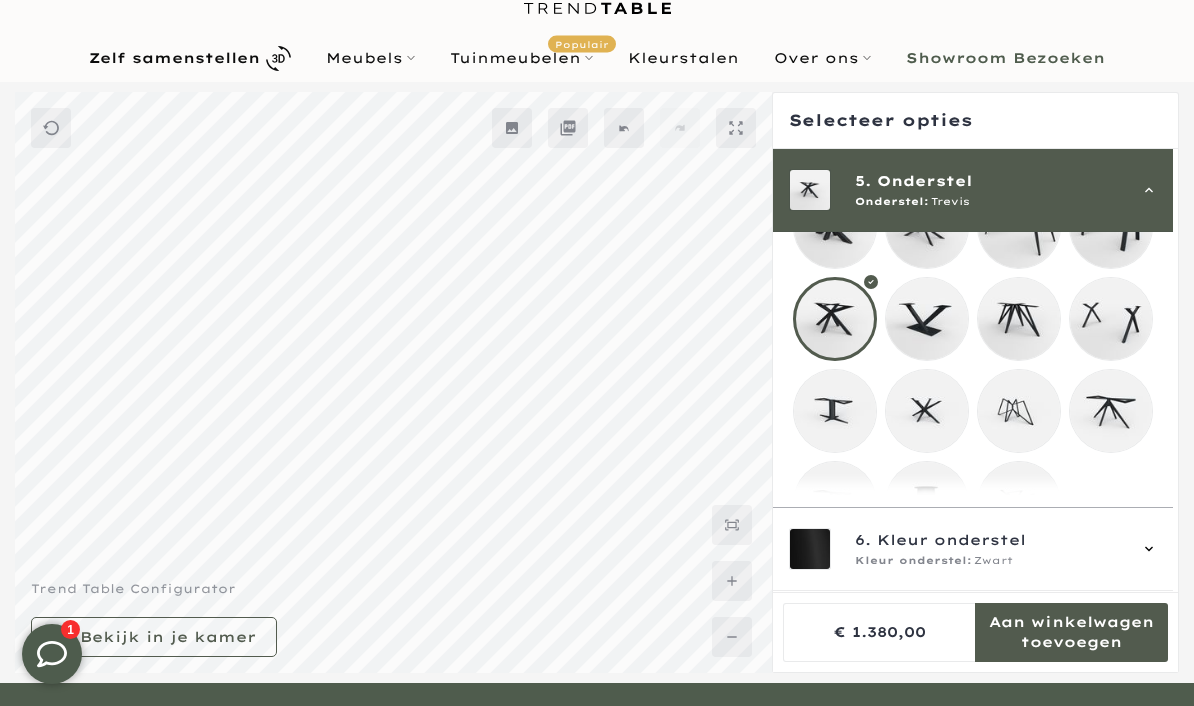 click at bounding box center (1111, 411) 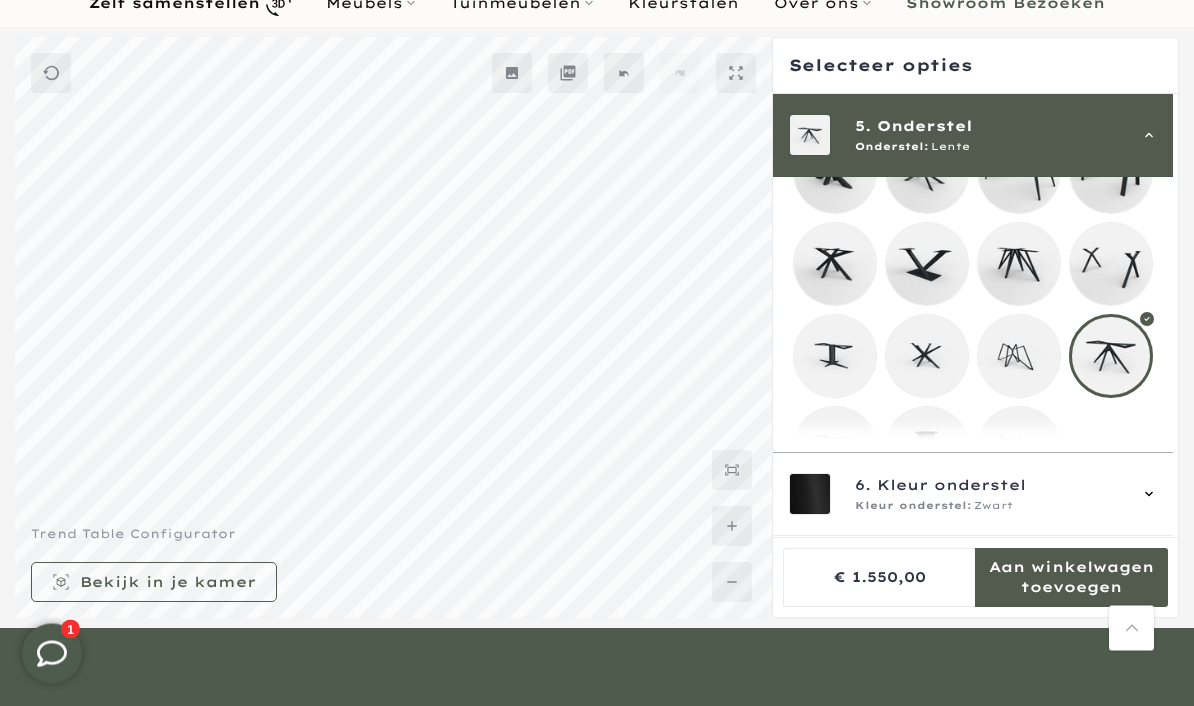 scroll, scrollTop: 143, scrollLeft: 0, axis: vertical 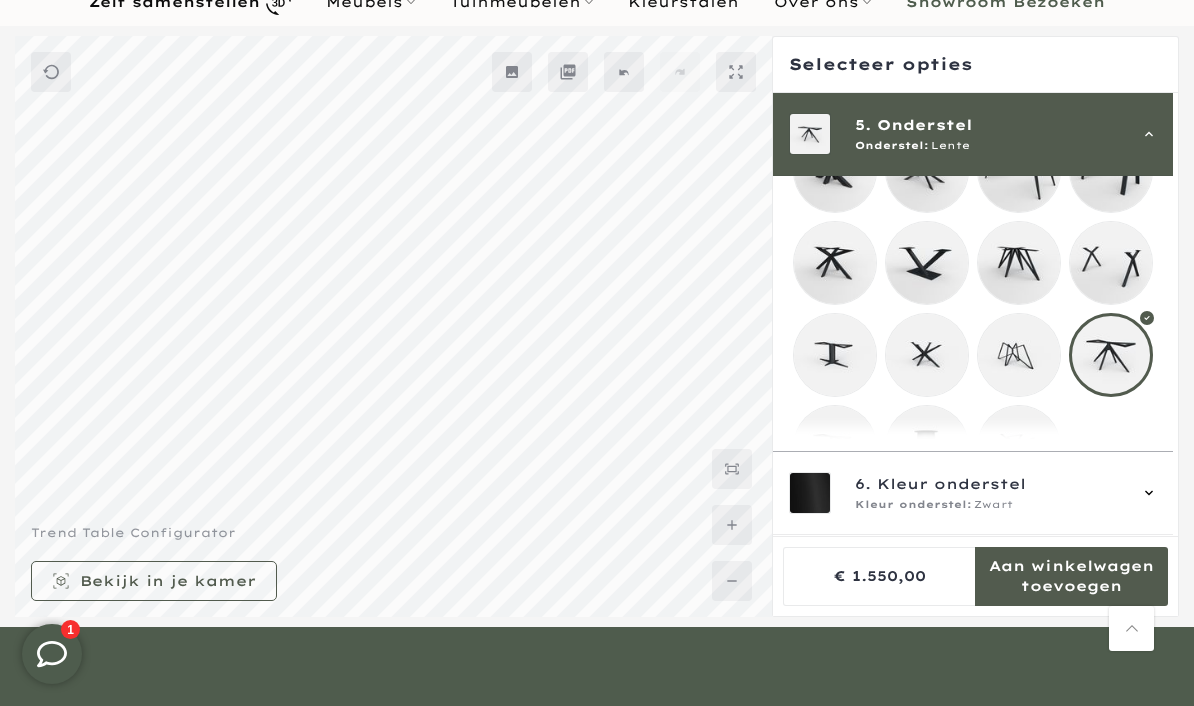 click on "6. Kleur onderstel Kleur onderstel: Zwart" at bounding box center [973, 494] 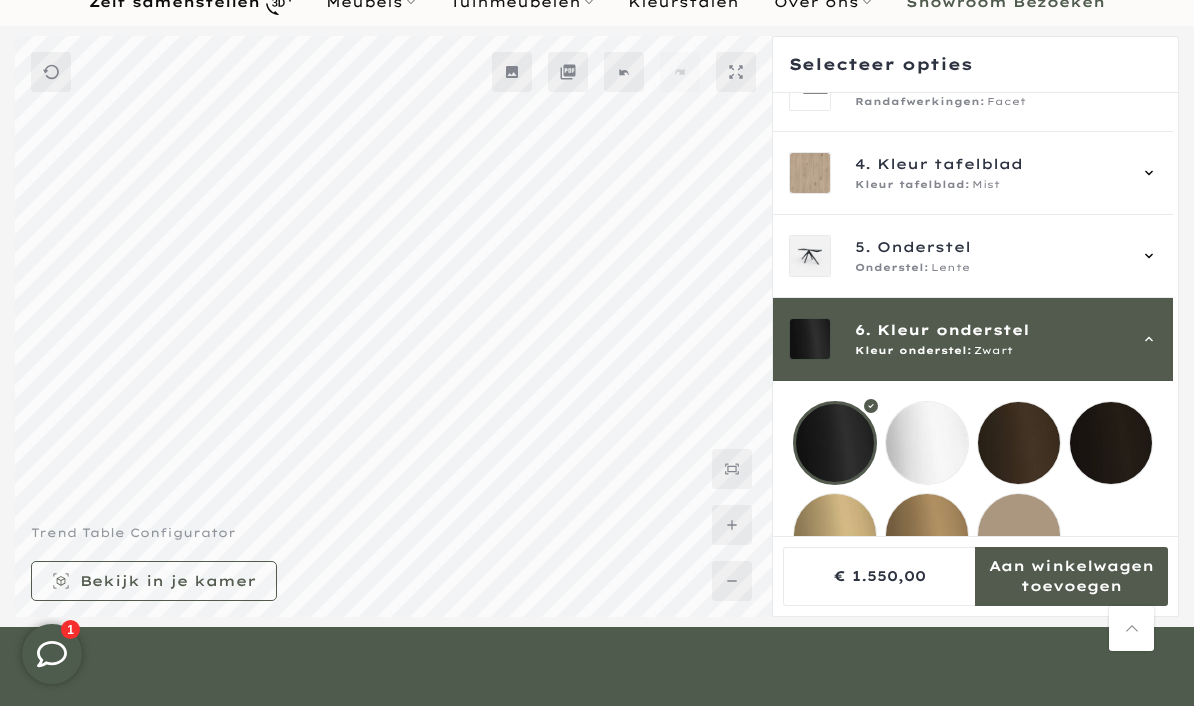 scroll, scrollTop: 206, scrollLeft: 0, axis: vertical 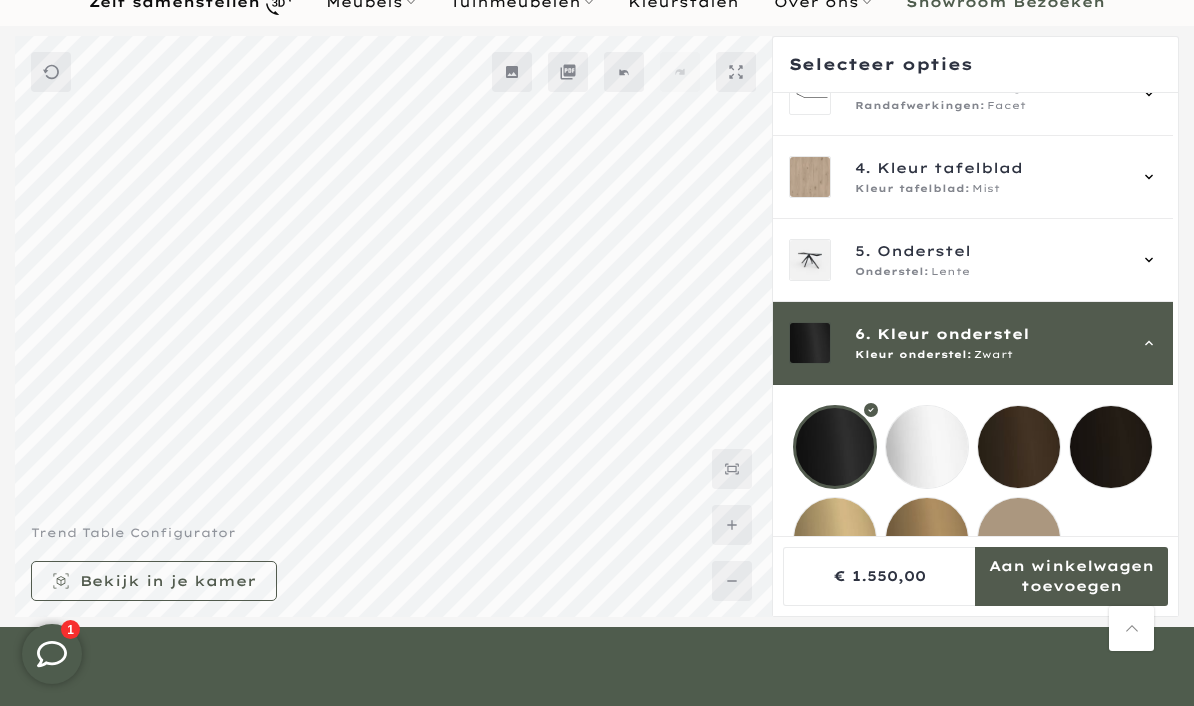 click at bounding box center (1019, 539) 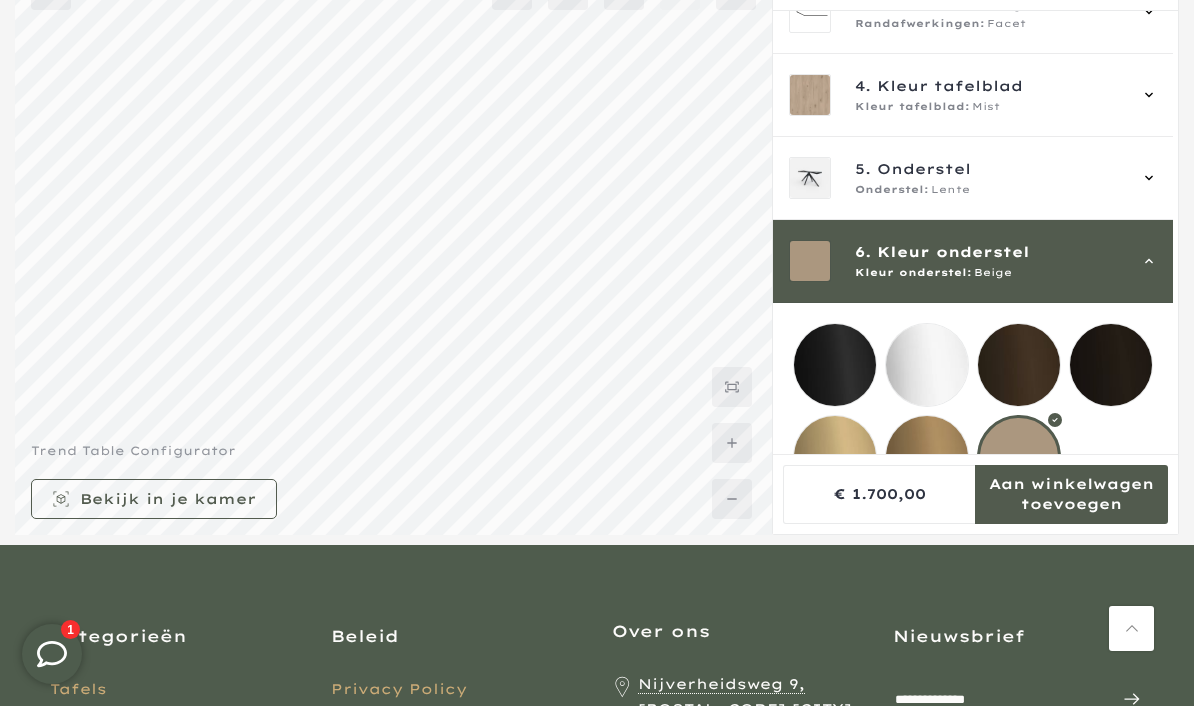 click at bounding box center (835, 365) 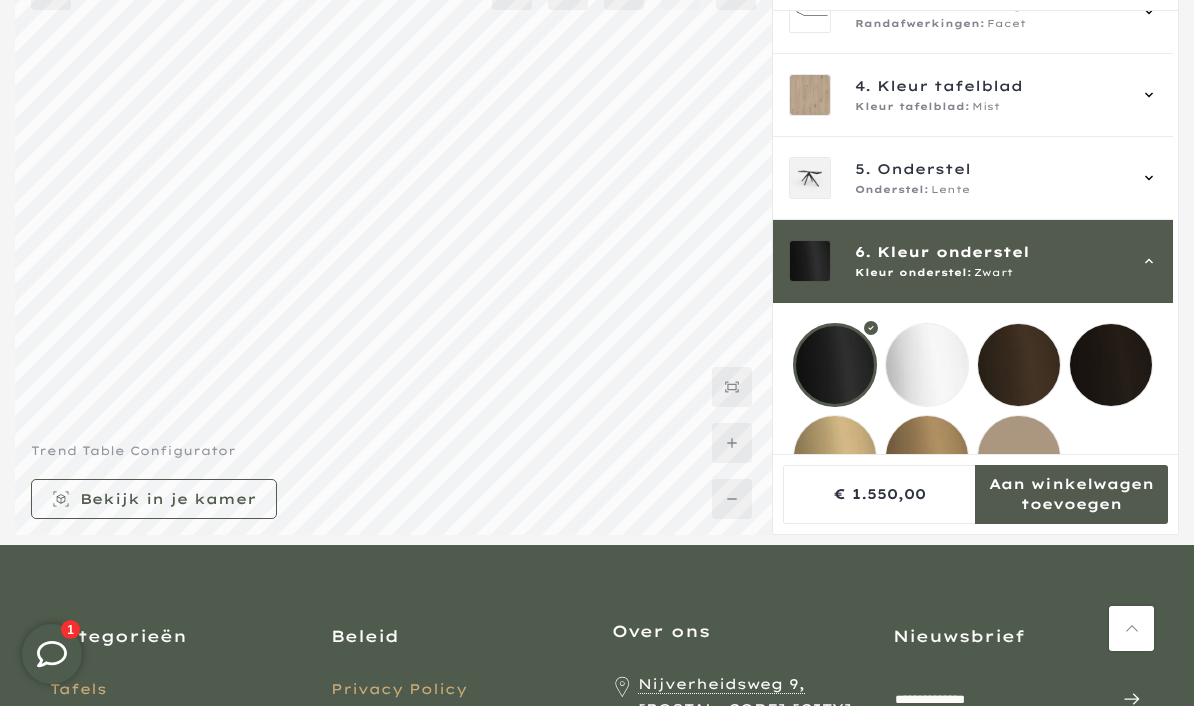 scroll, scrollTop: 227, scrollLeft: 0, axis: vertical 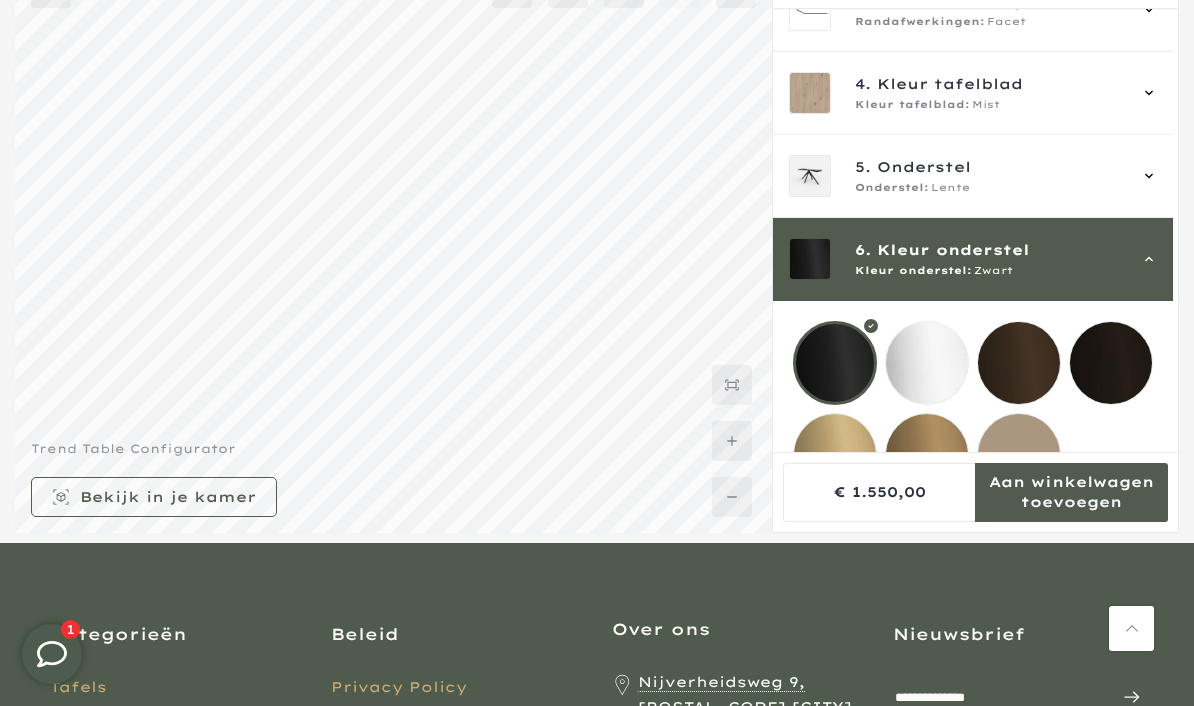 click at bounding box center [927, 455] 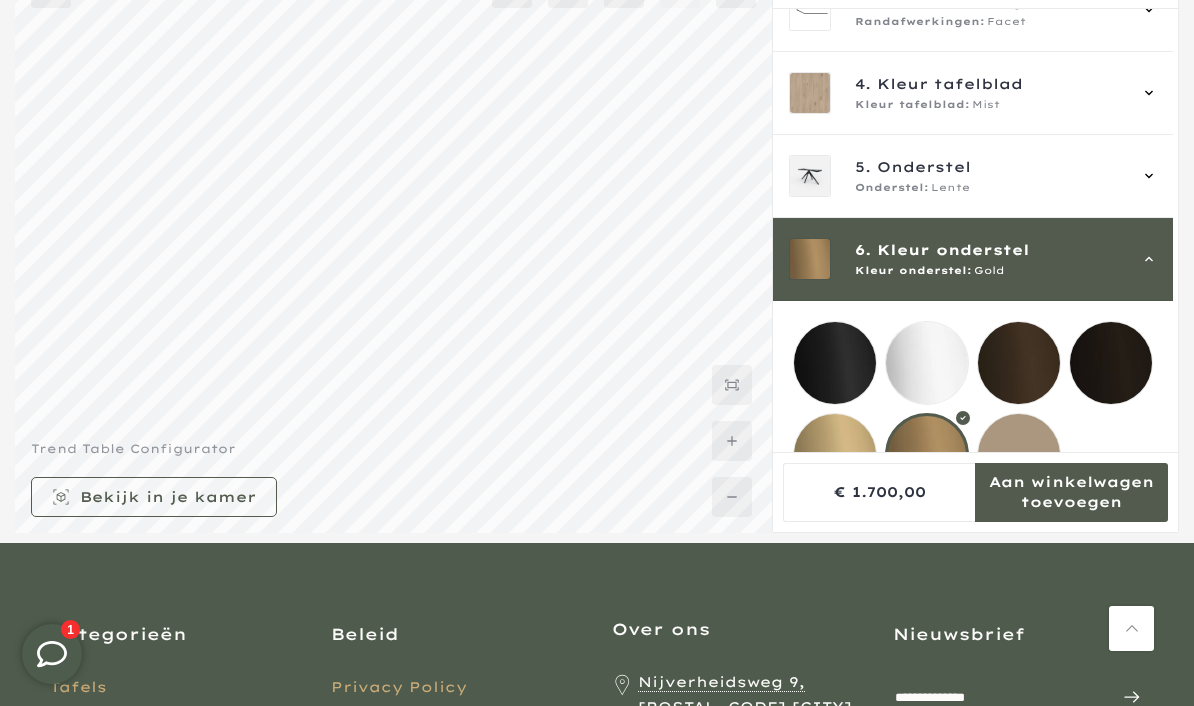 click at bounding box center [835, 455] 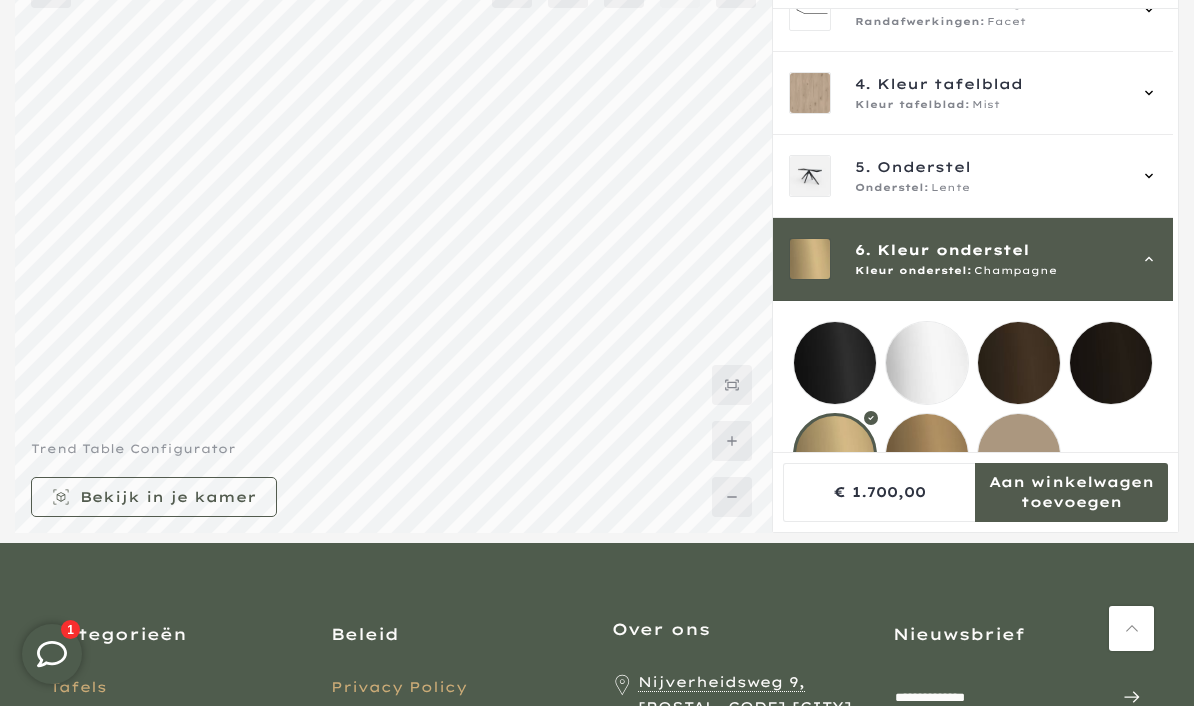click at bounding box center [1111, 363] 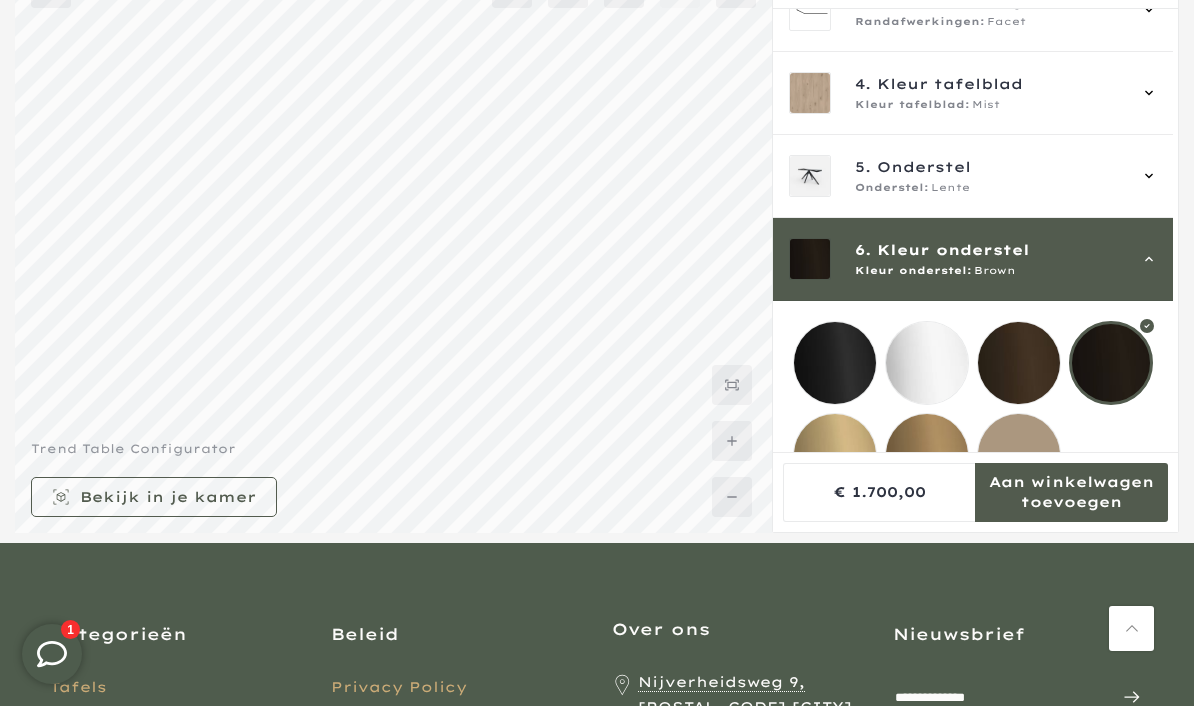 click at bounding box center (835, 363) 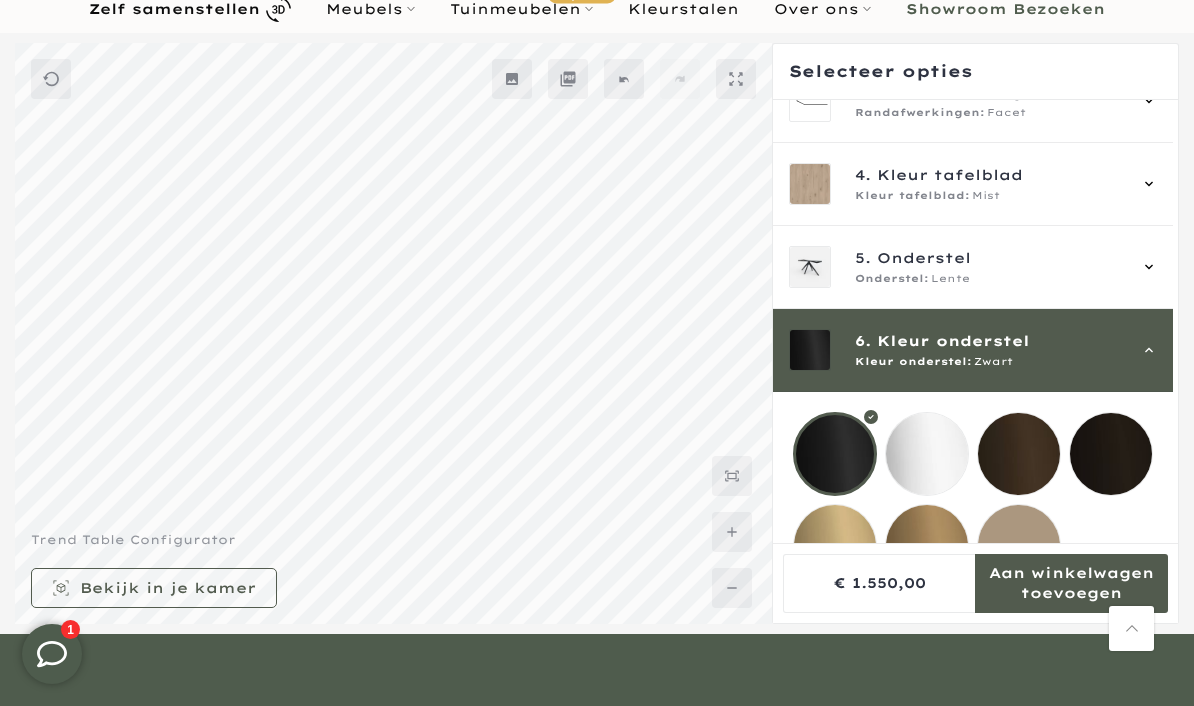 scroll, scrollTop: 133, scrollLeft: 0, axis: vertical 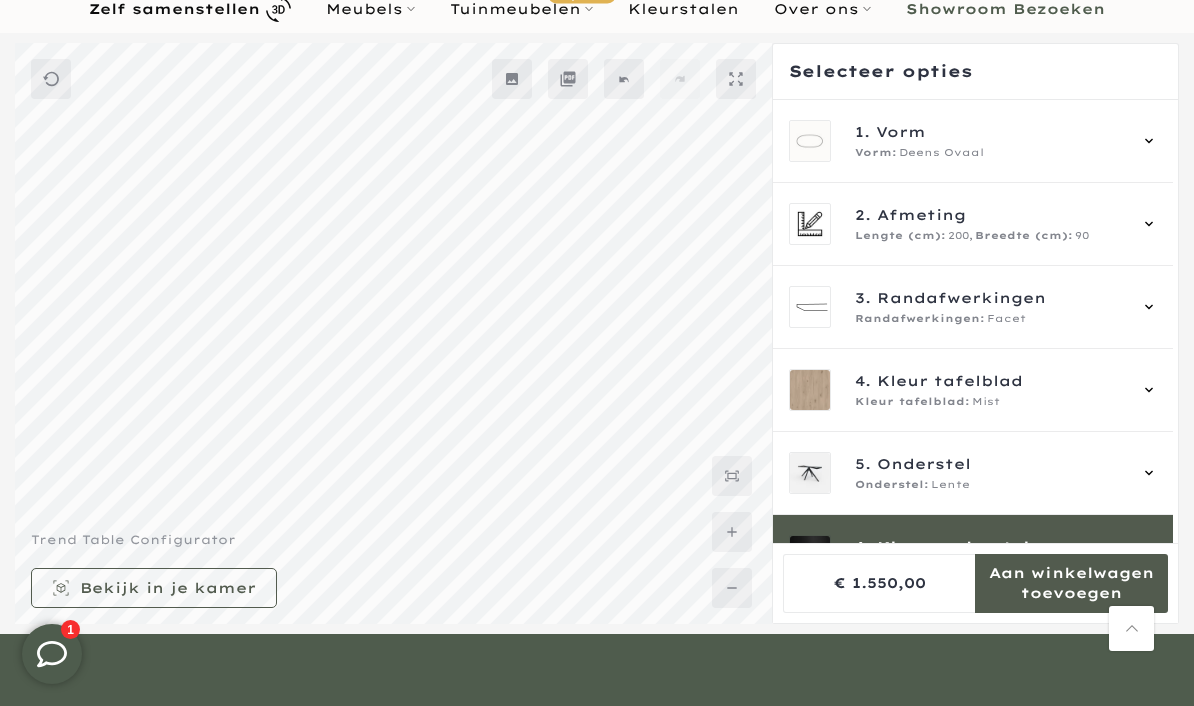 click on "1. Vorm Vorm: Deens Ovaal" at bounding box center (973, 141) 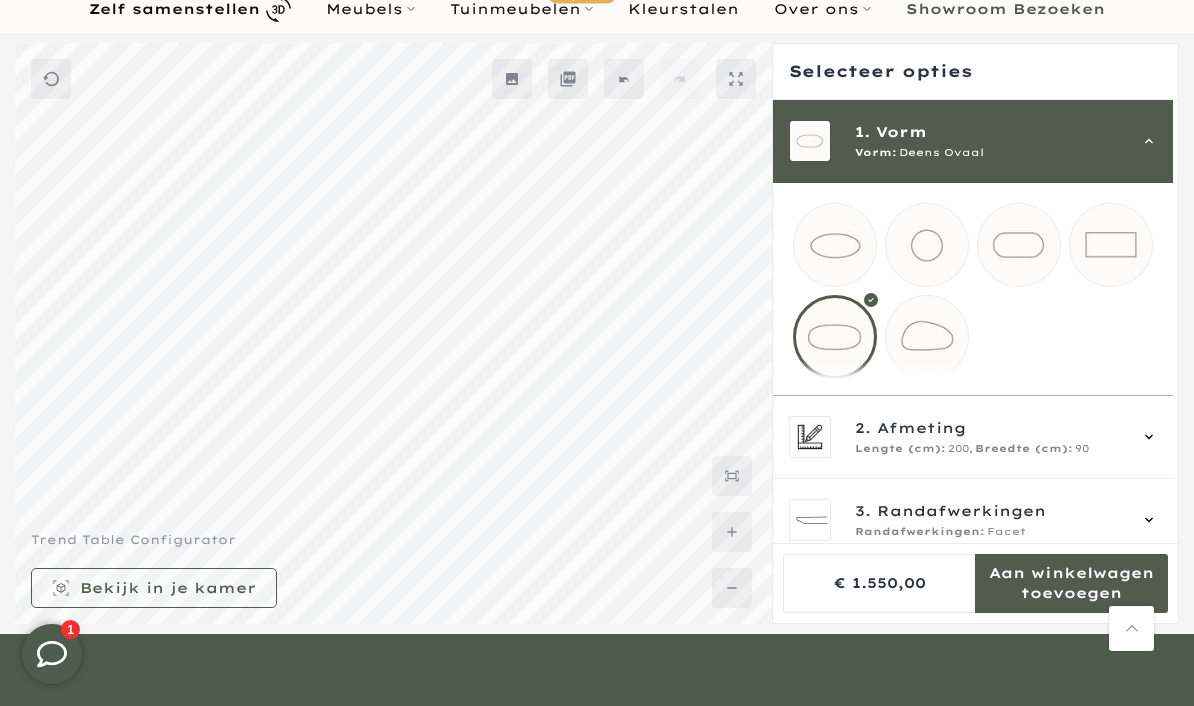 click at bounding box center (927, 245) 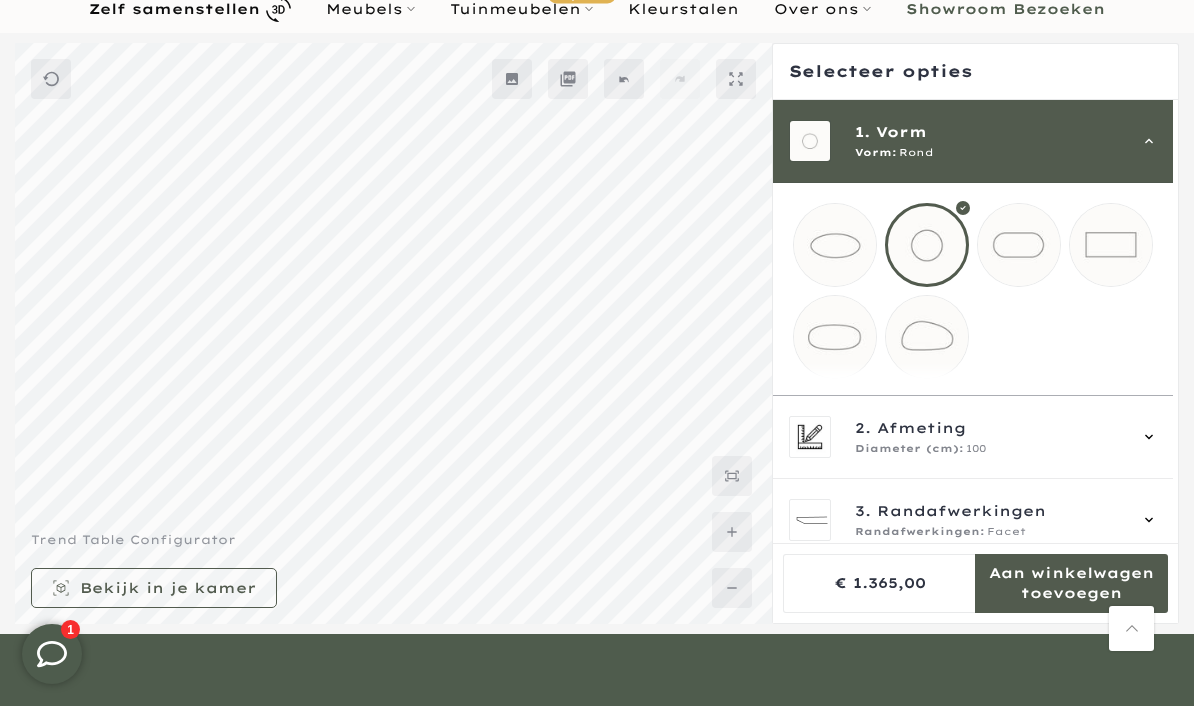 click 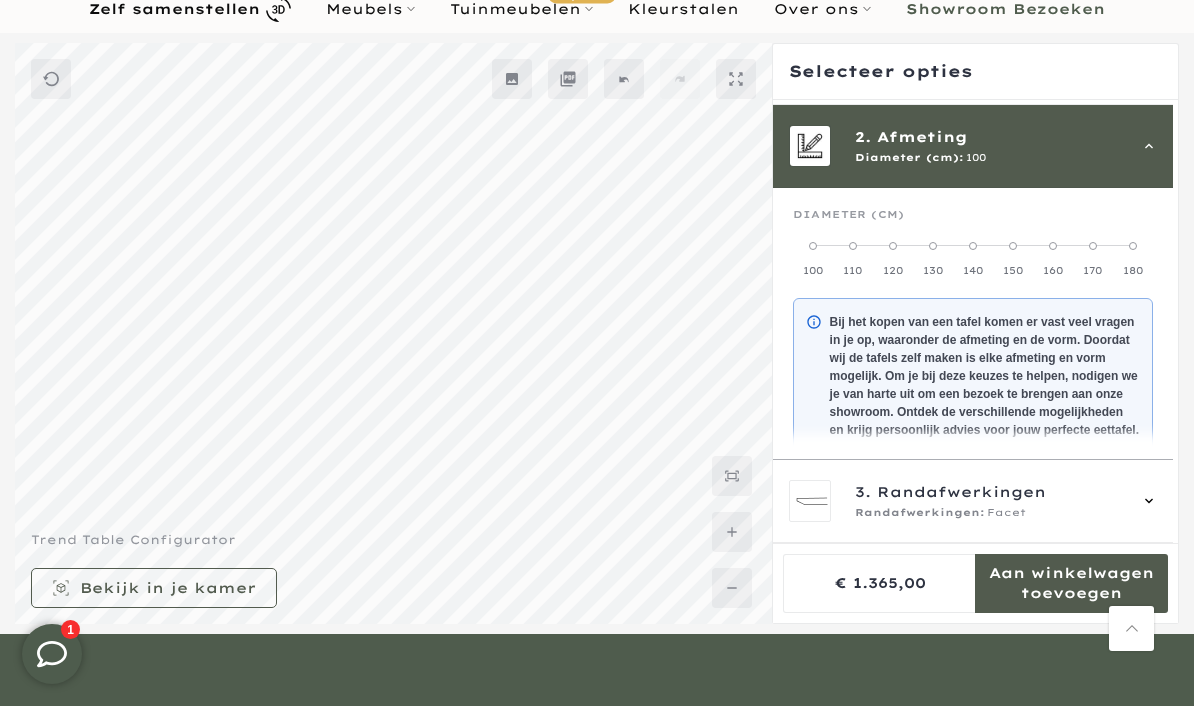 scroll, scrollTop: 83, scrollLeft: 0, axis: vertical 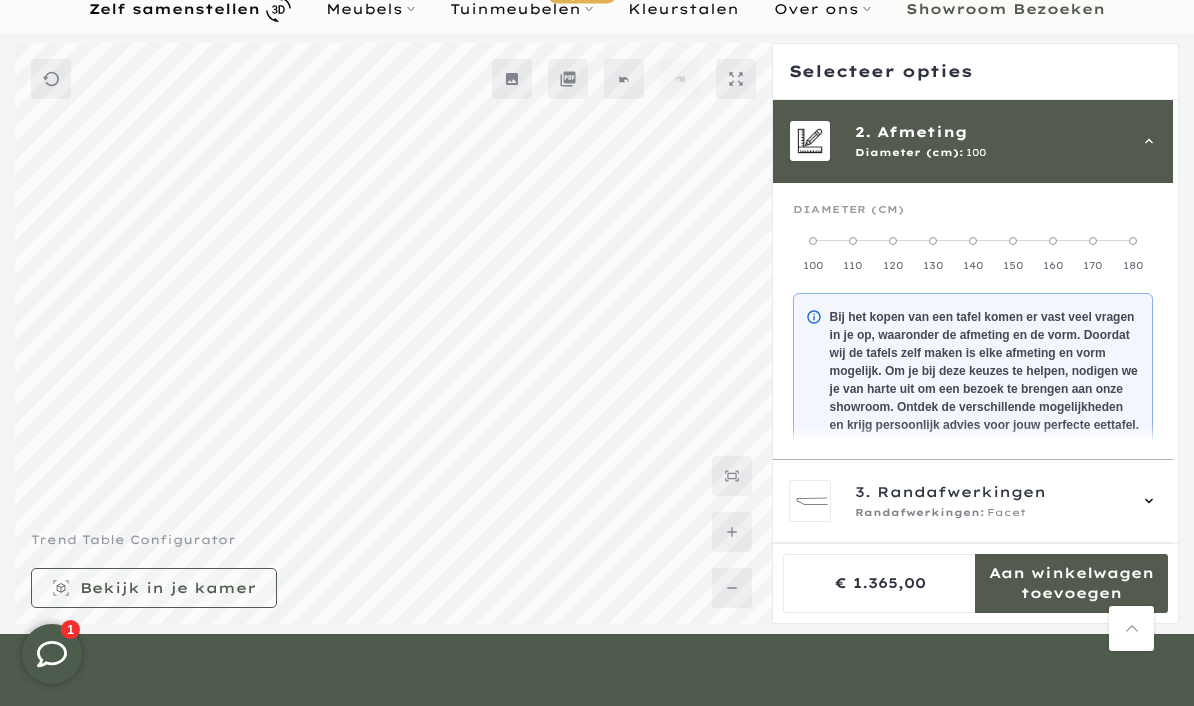 click on "130" 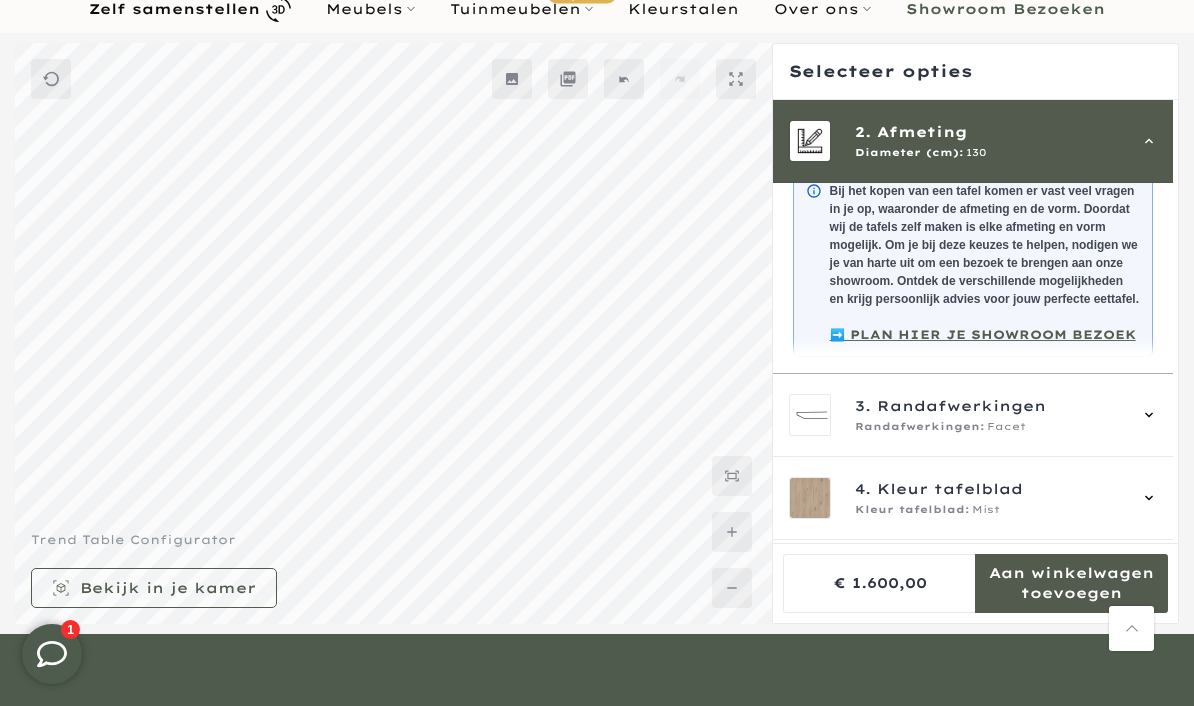 scroll, scrollTop: 219, scrollLeft: 0, axis: vertical 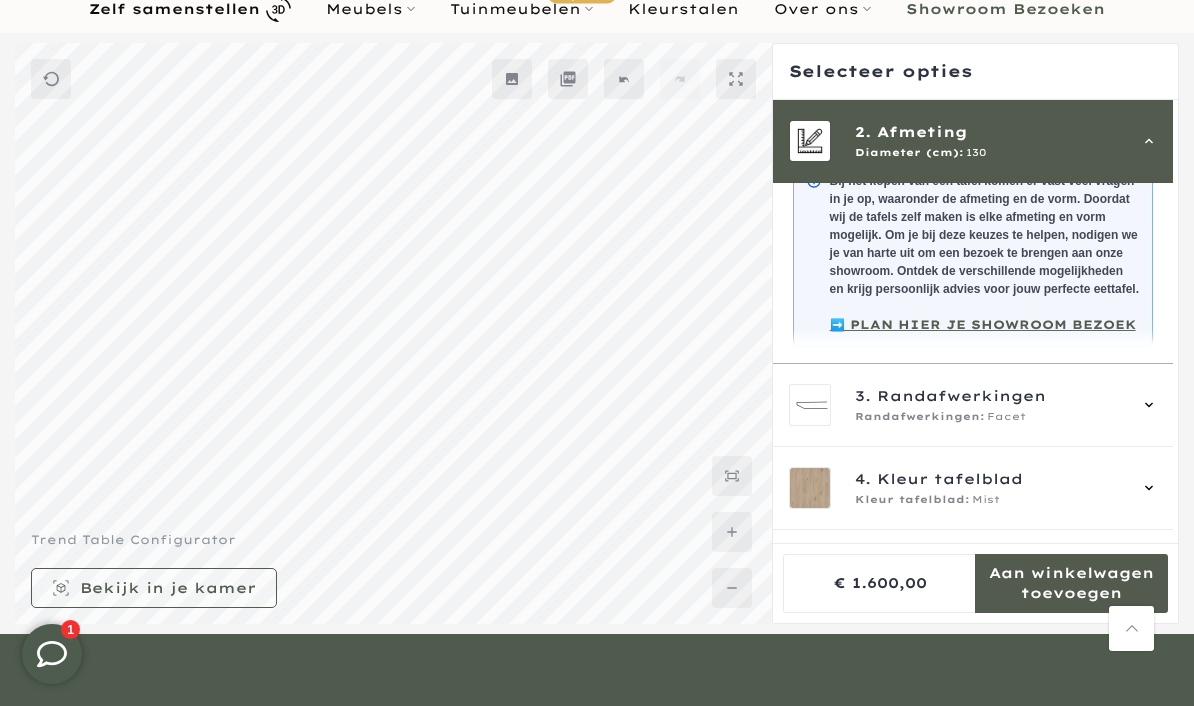click 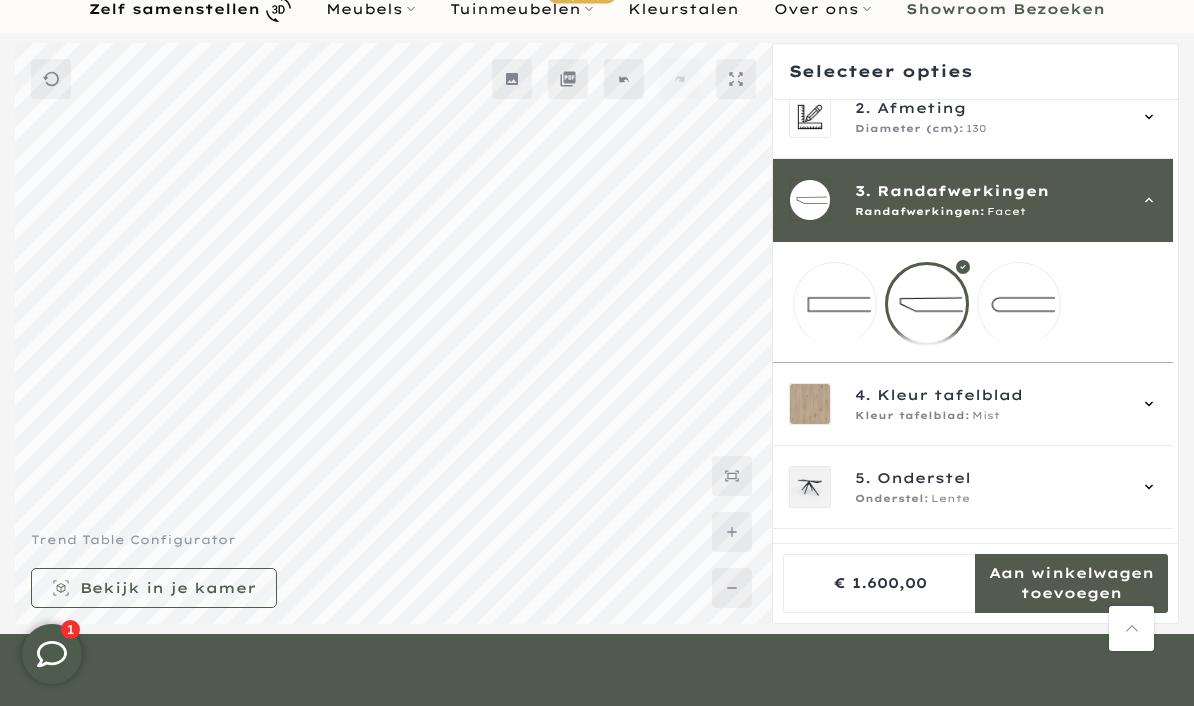 scroll, scrollTop: 112, scrollLeft: 0, axis: vertical 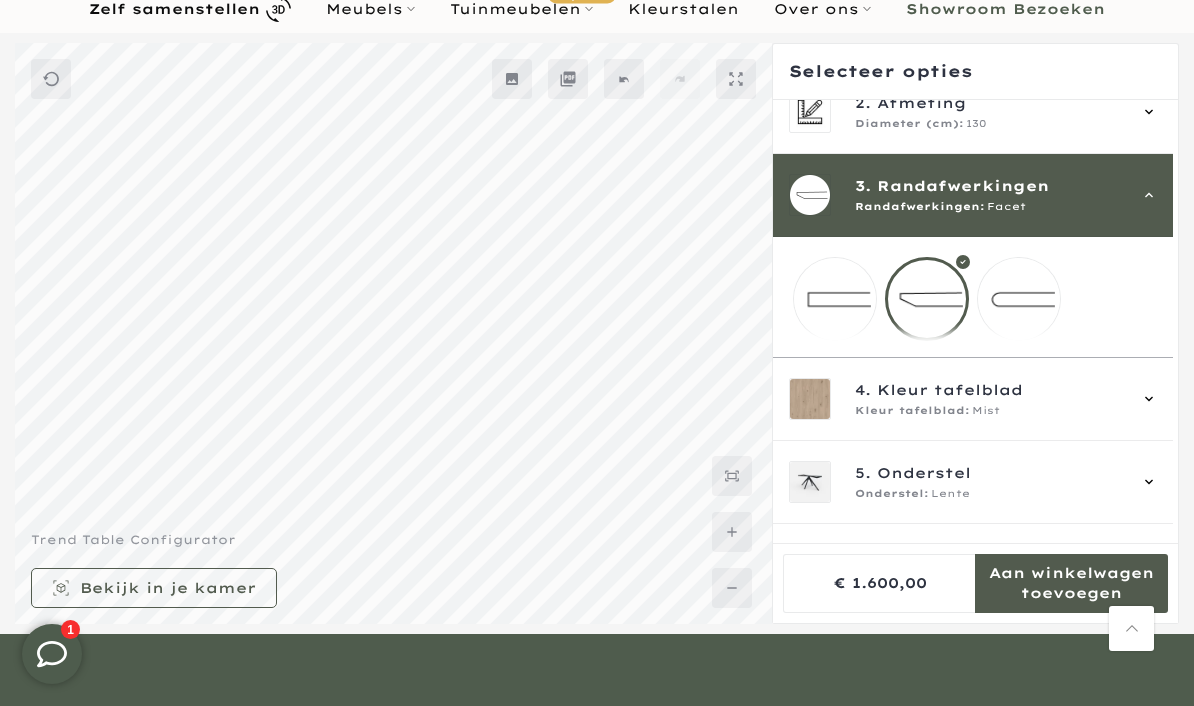 click on "Kleur tafelblad" at bounding box center [950, 390] 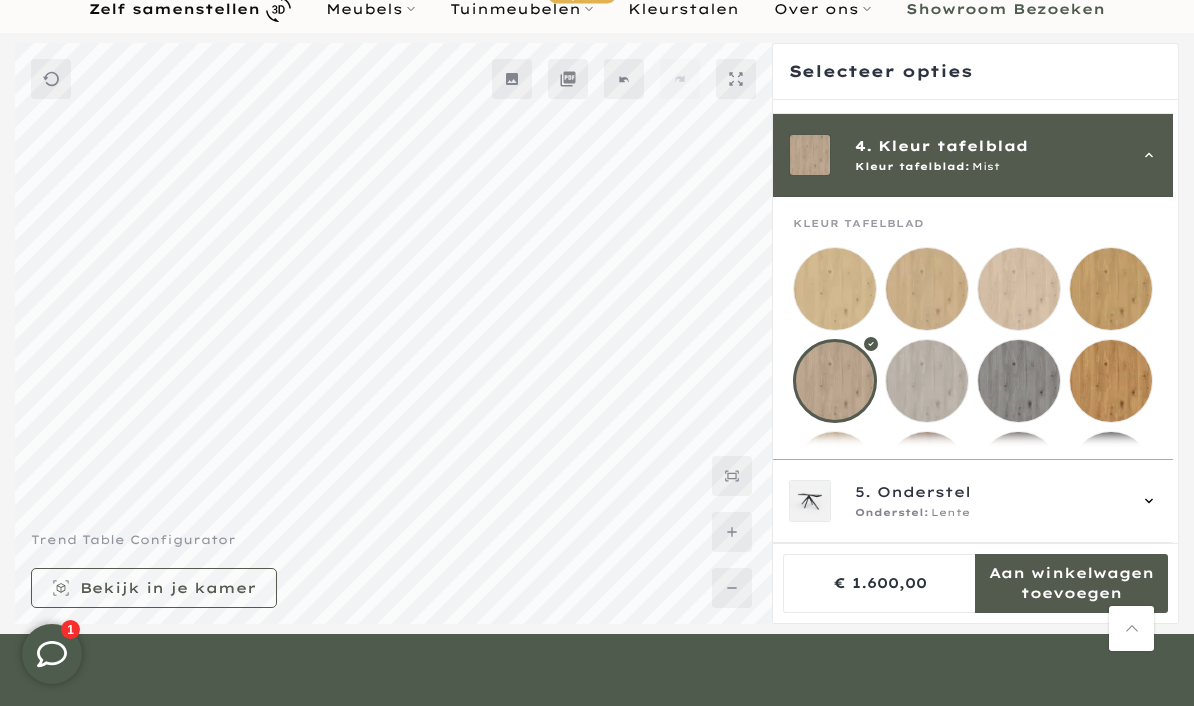scroll, scrollTop: 249, scrollLeft: 0, axis: vertical 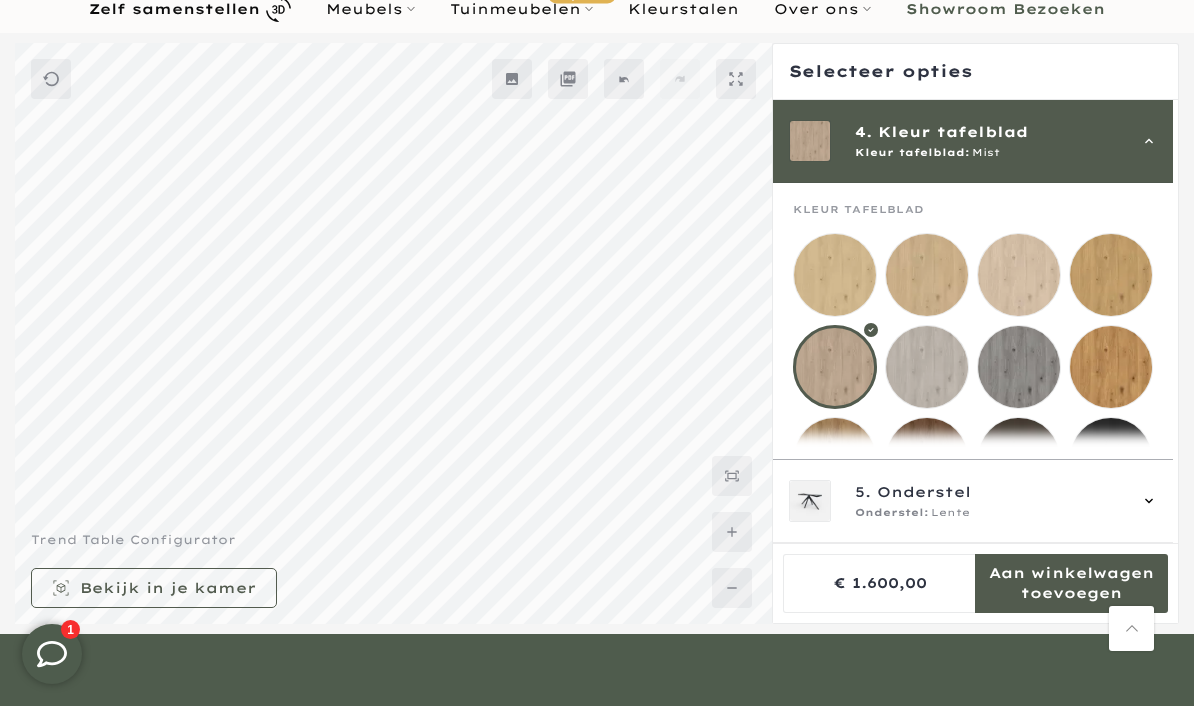 click at bounding box center (835, 367) 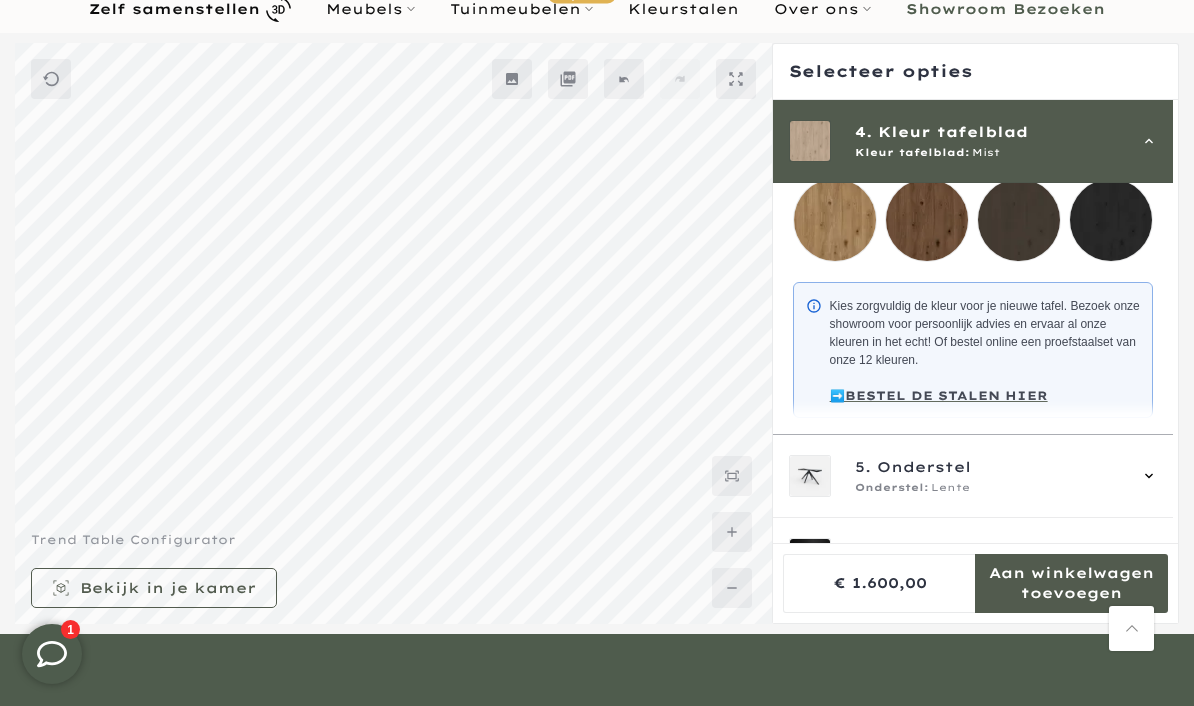 scroll, scrollTop: 488, scrollLeft: 0, axis: vertical 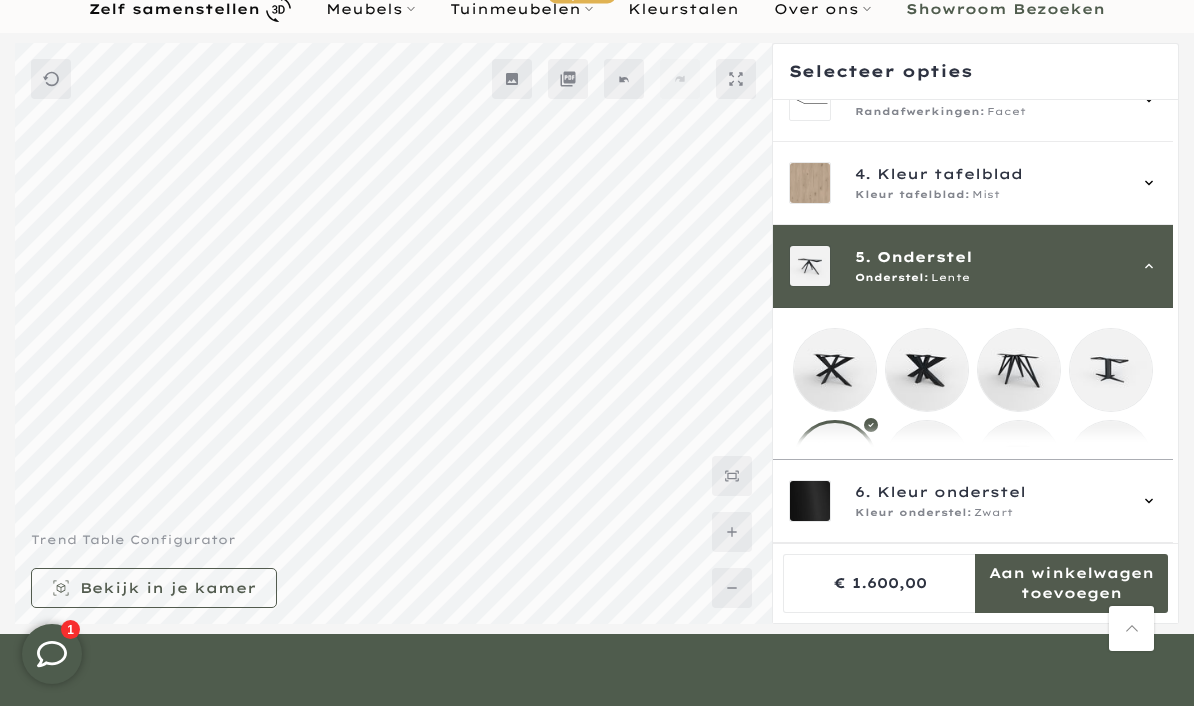 click at bounding box center (927, 462) 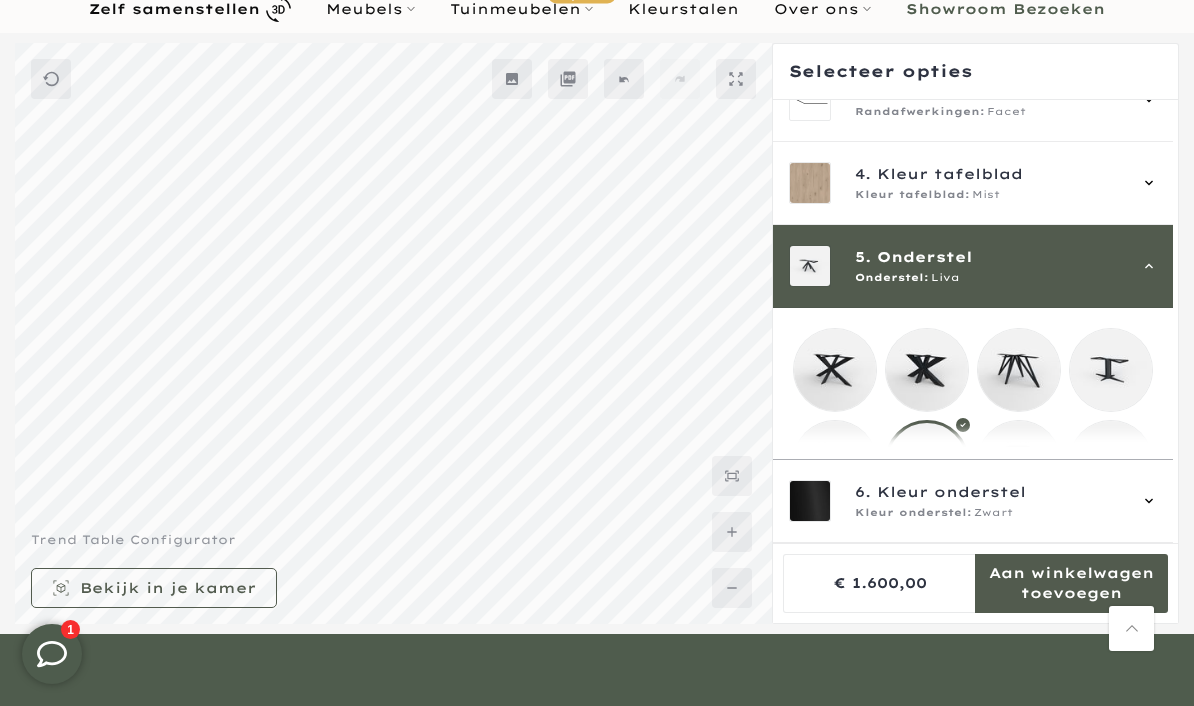 click at bounding box center (1019, 462) 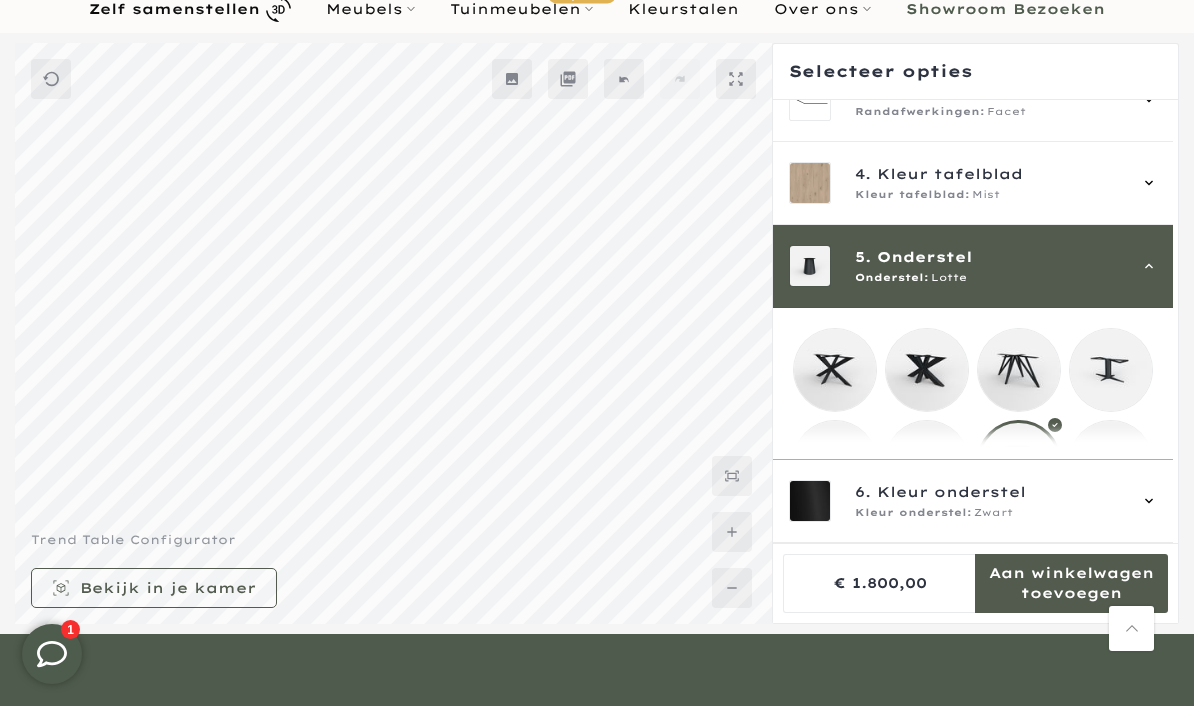 click at bounding box center (1111, 462) 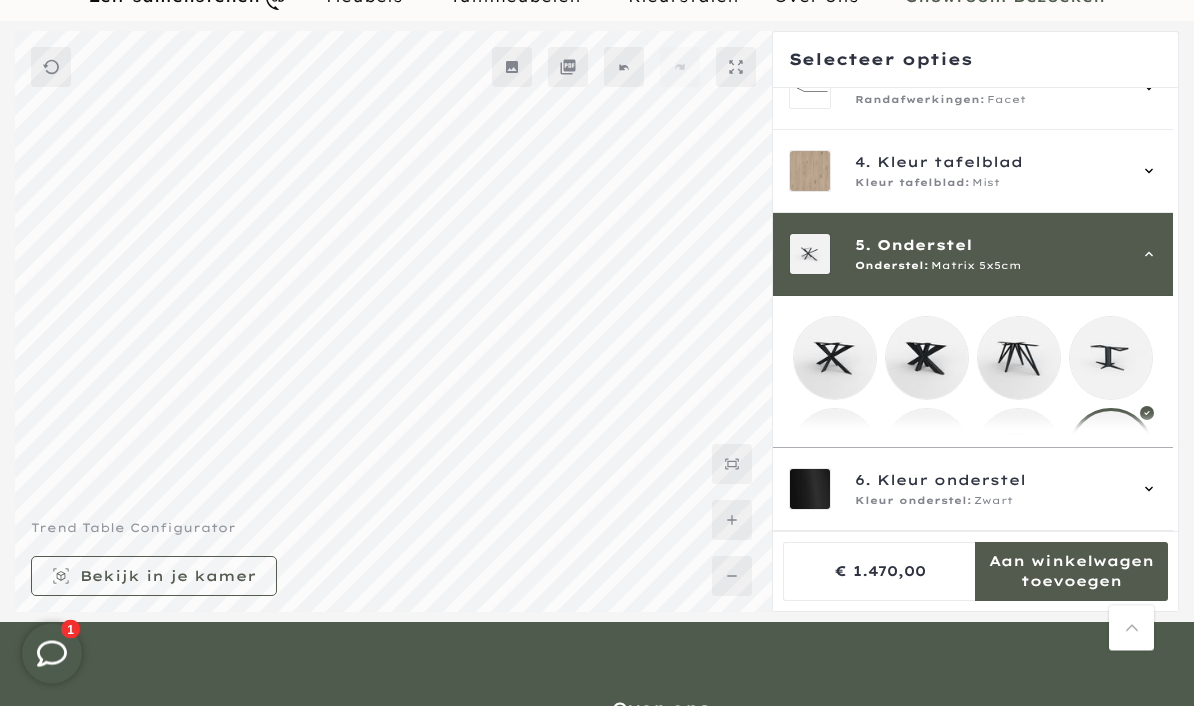 scroll, scrollTop: 148, scrollLeft: 0, axis: vertical 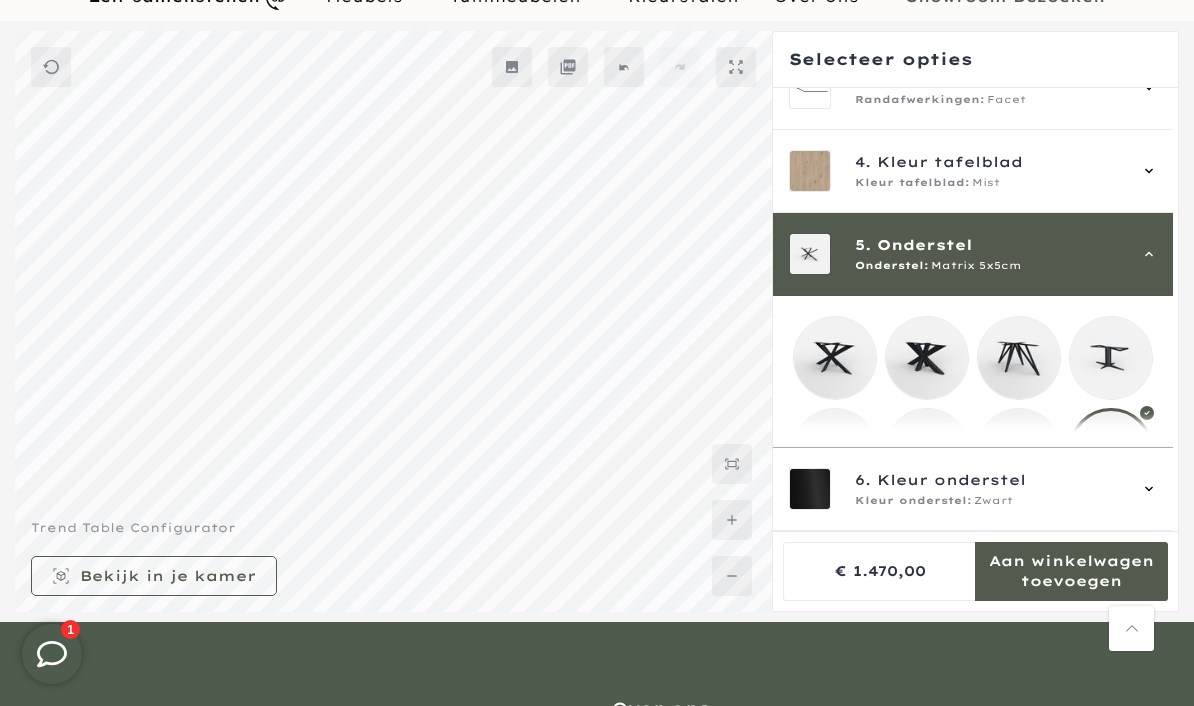click 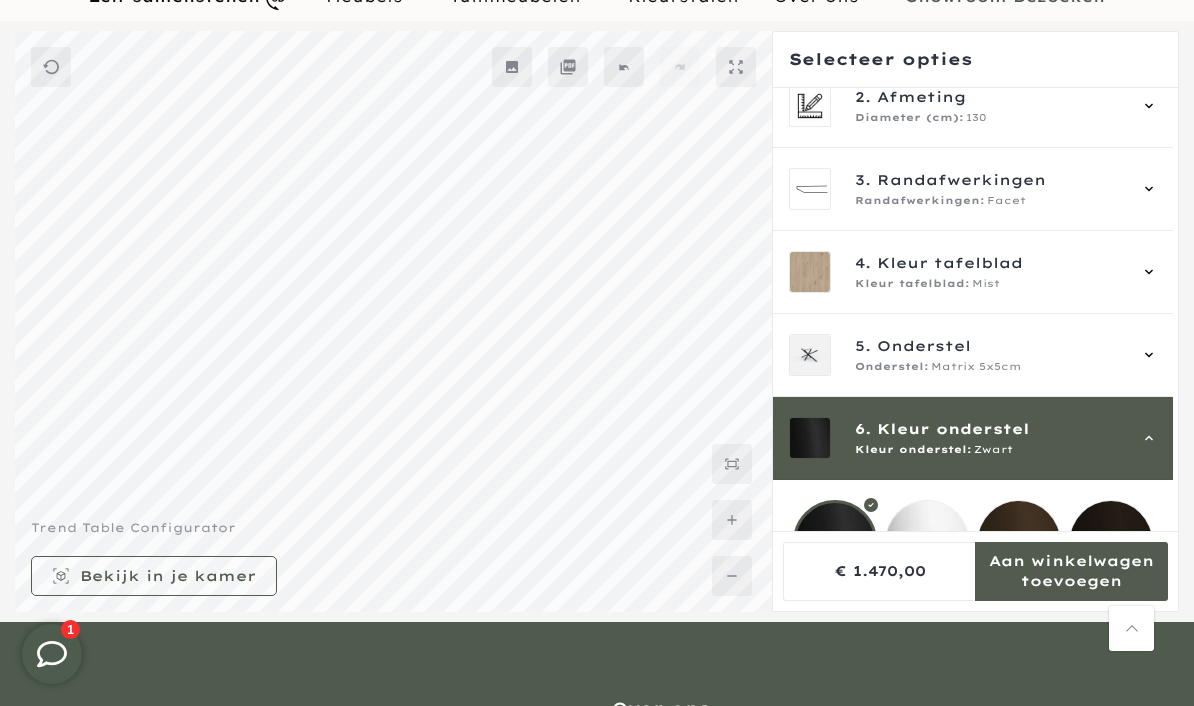 scroll, scrollTop: 206, scrollLeft: 0, axis: vertical 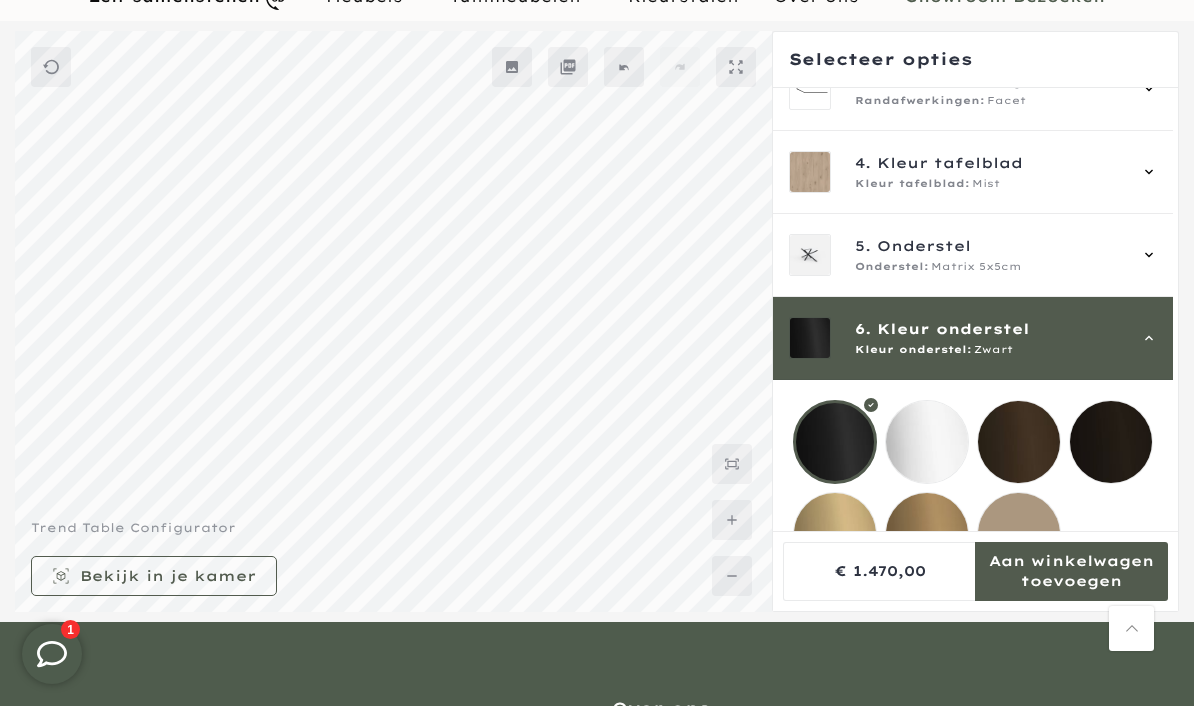 click at bounding box center (835, 442) 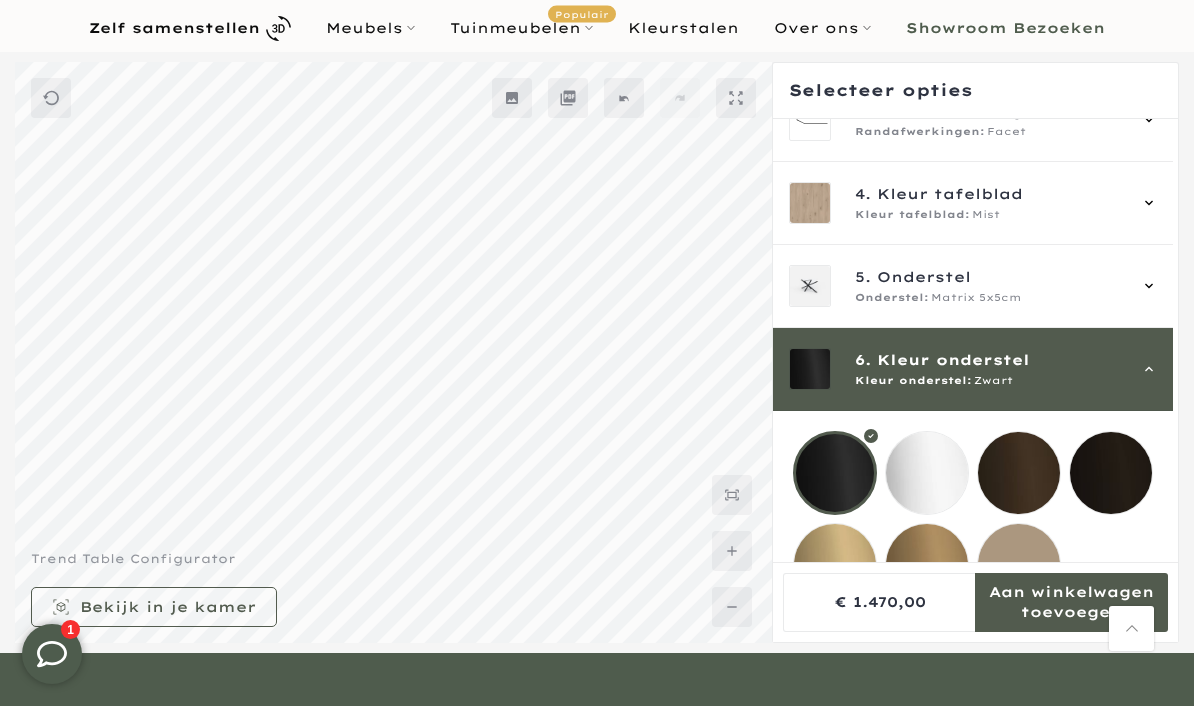scroll, scrollTop: 107, scrollLeft: 0, axis: vertical 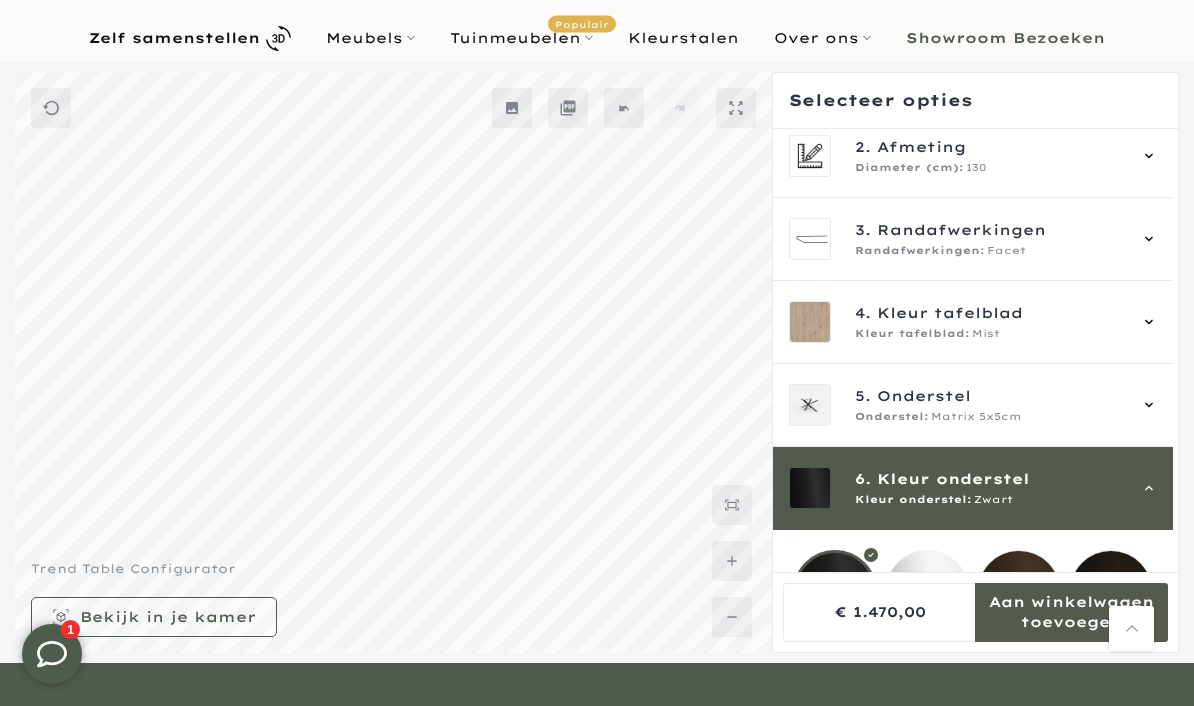 click on "Kleur tafelblad" at bounding box center [950, 313] 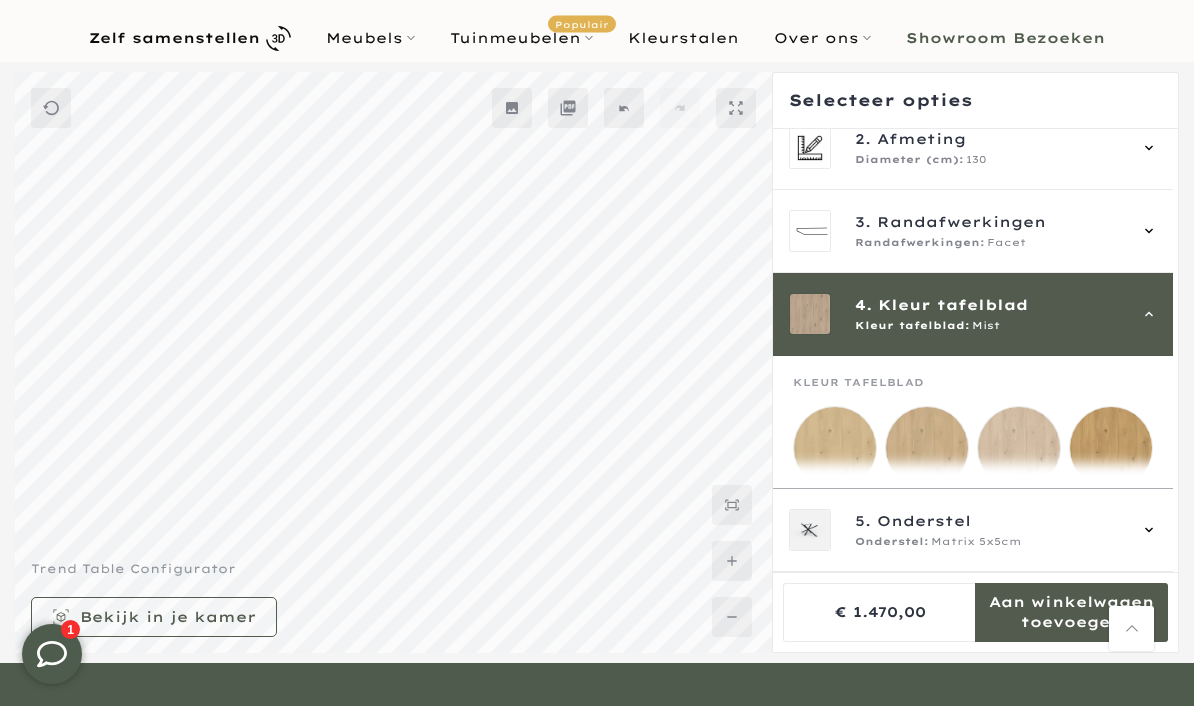 scroll, scrollTop: 249, scrollLeft: 0, axis: vertical 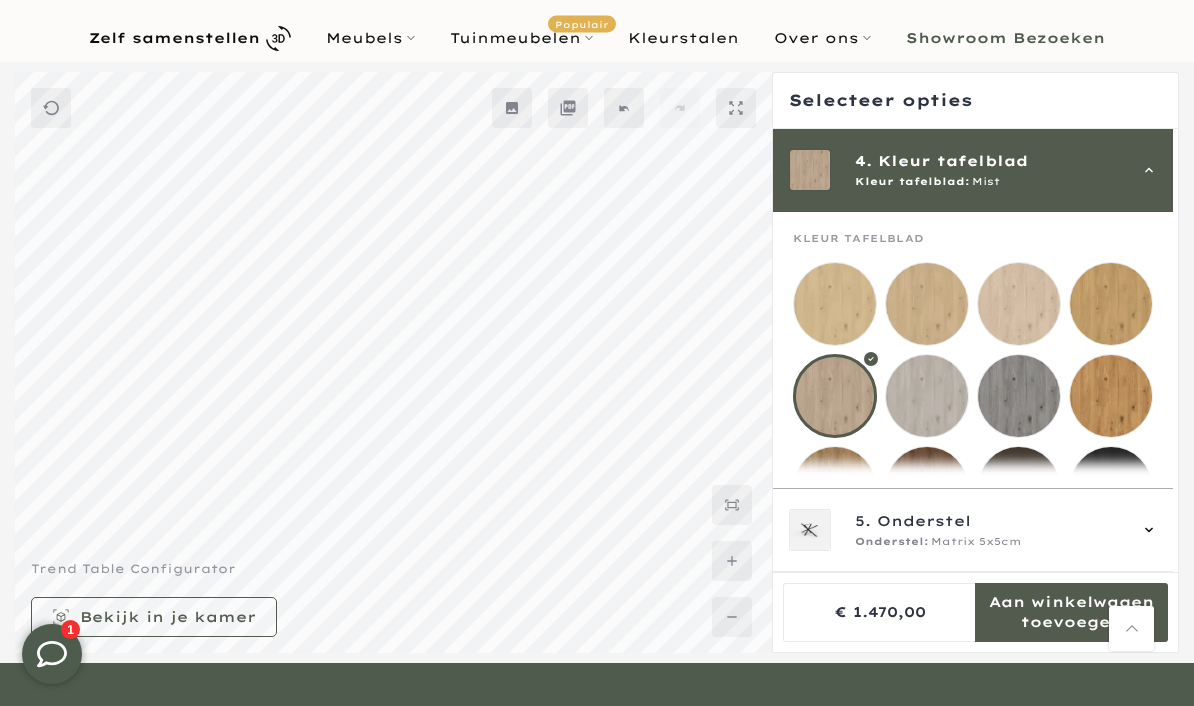 click on "Meubels" at bounding box center [371, 38] 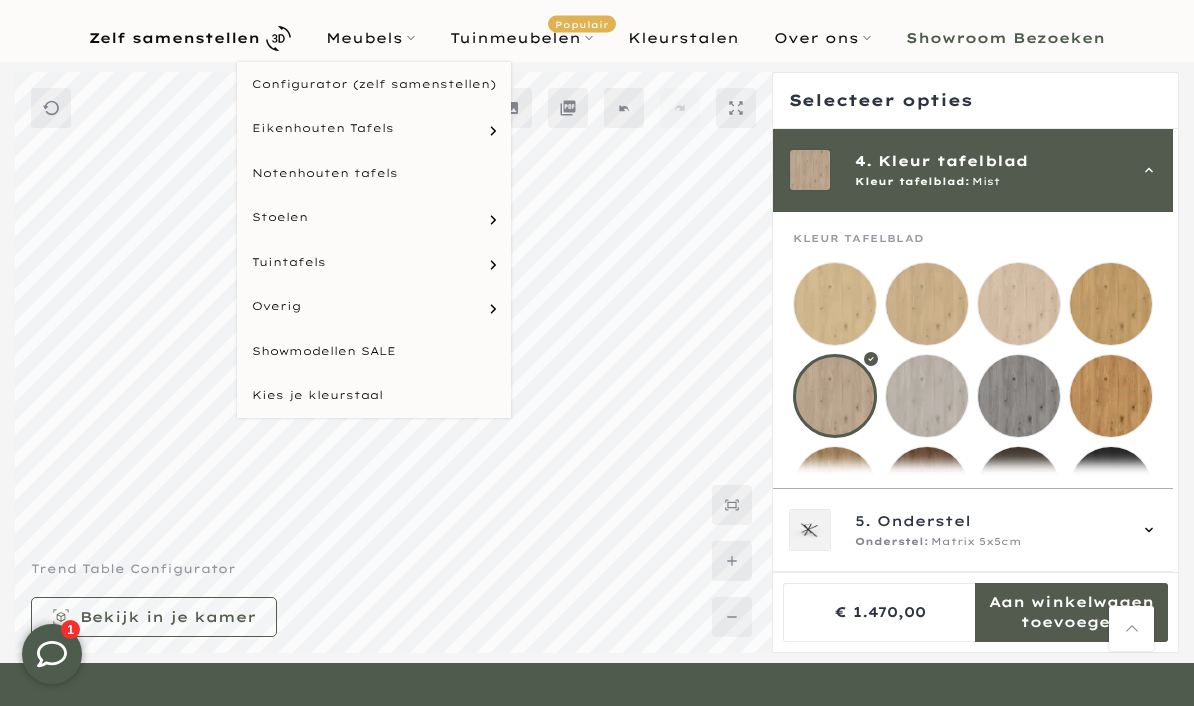 scroll, scrollTop: 136, scrollLeft: 0, axis: vertical 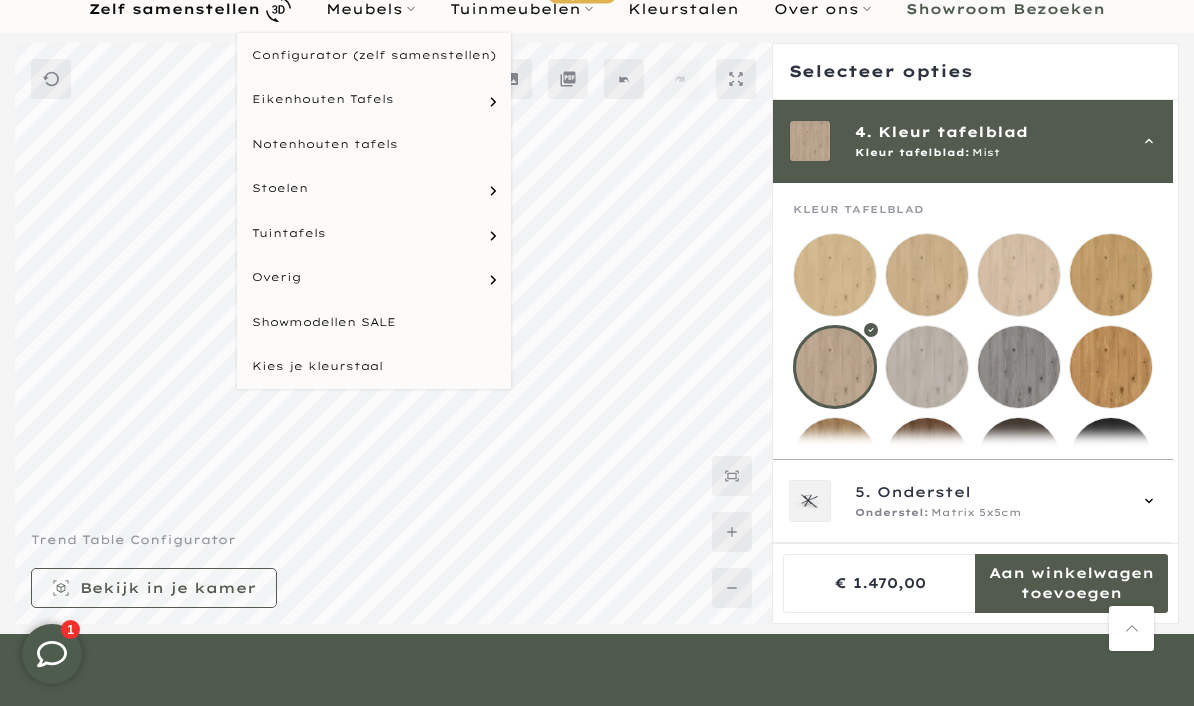 click on "Showmodellen SALE" at bounding box center (374, 322) 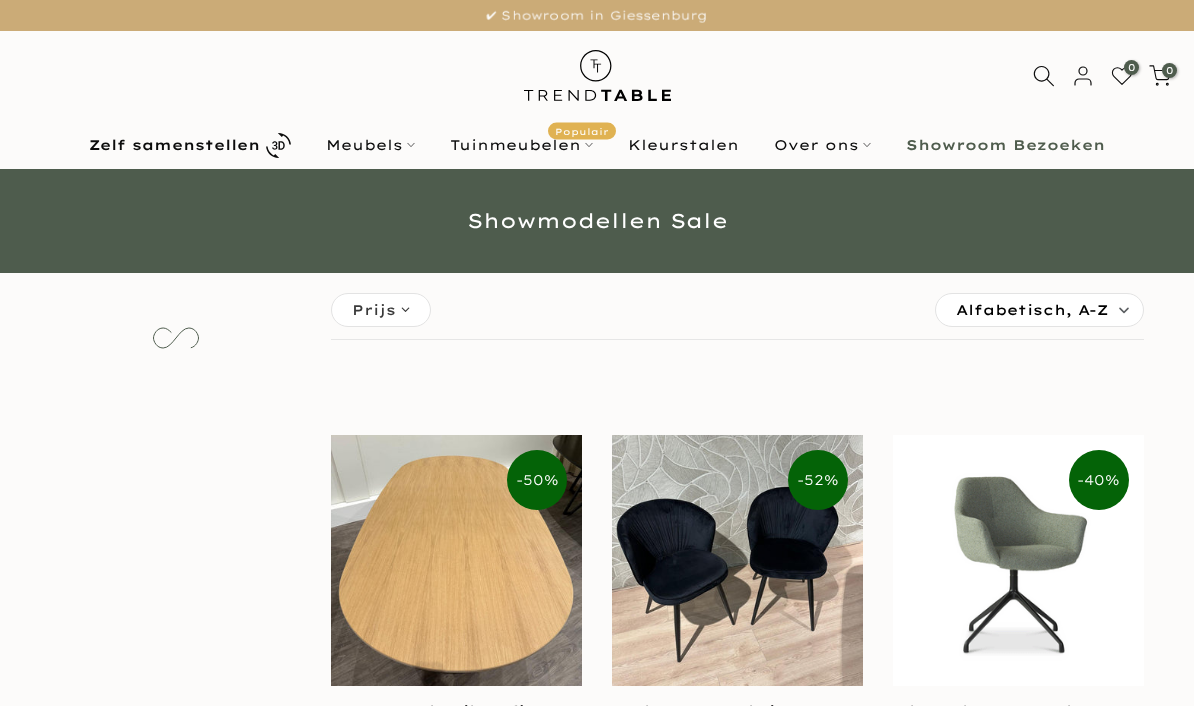 scroll, scrollTop: 0, scrollLeft: 0, axis: both 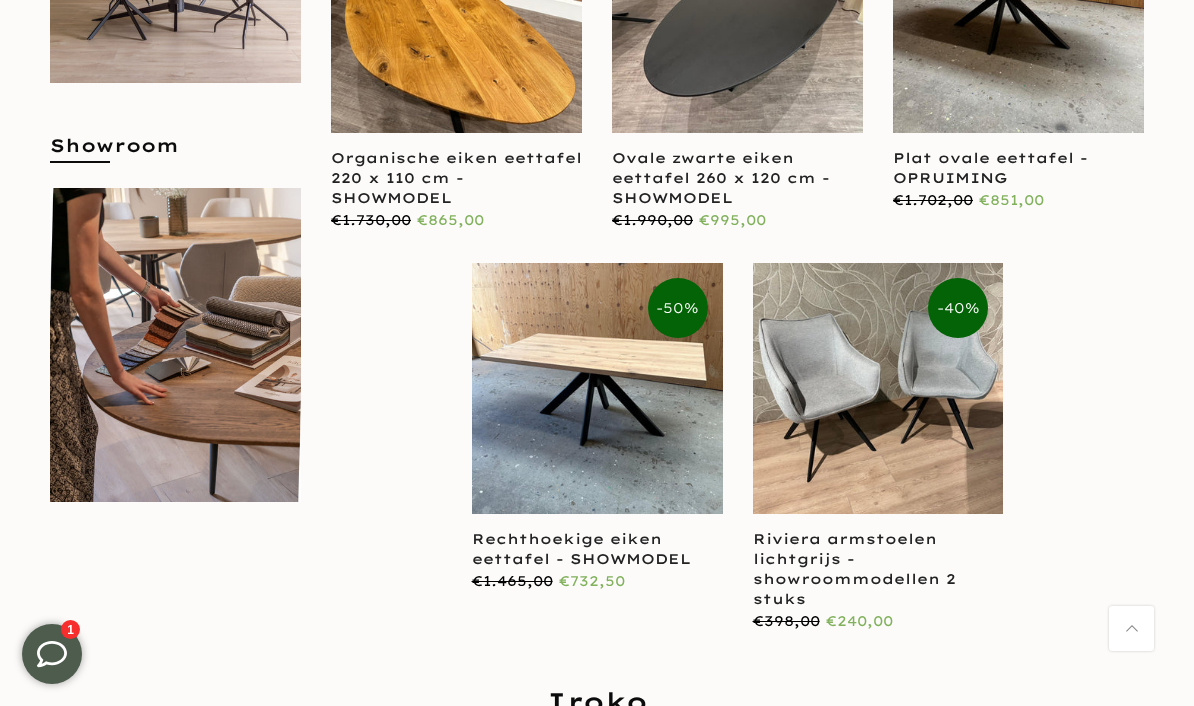click on "Rechthoekige eiken eettafel - SHOWMODEL" at bounding box center (581, 549) 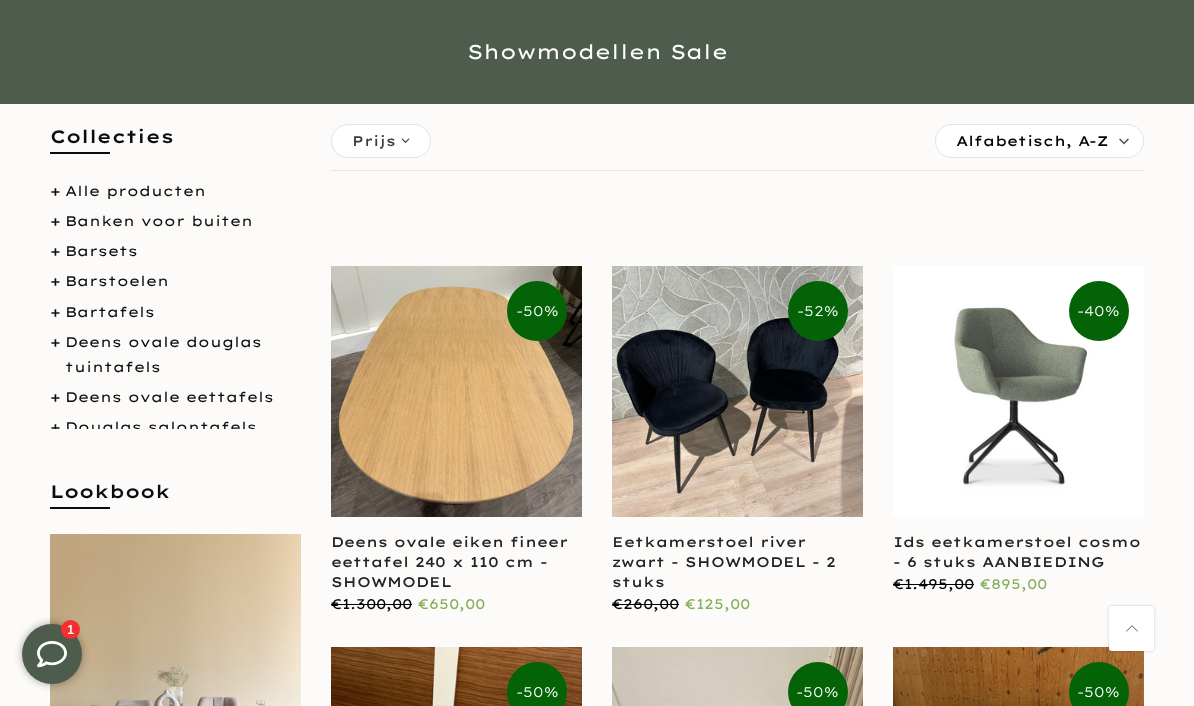 scroll, scrollTop: 1016, scrollLeft: 0, axis: vertical 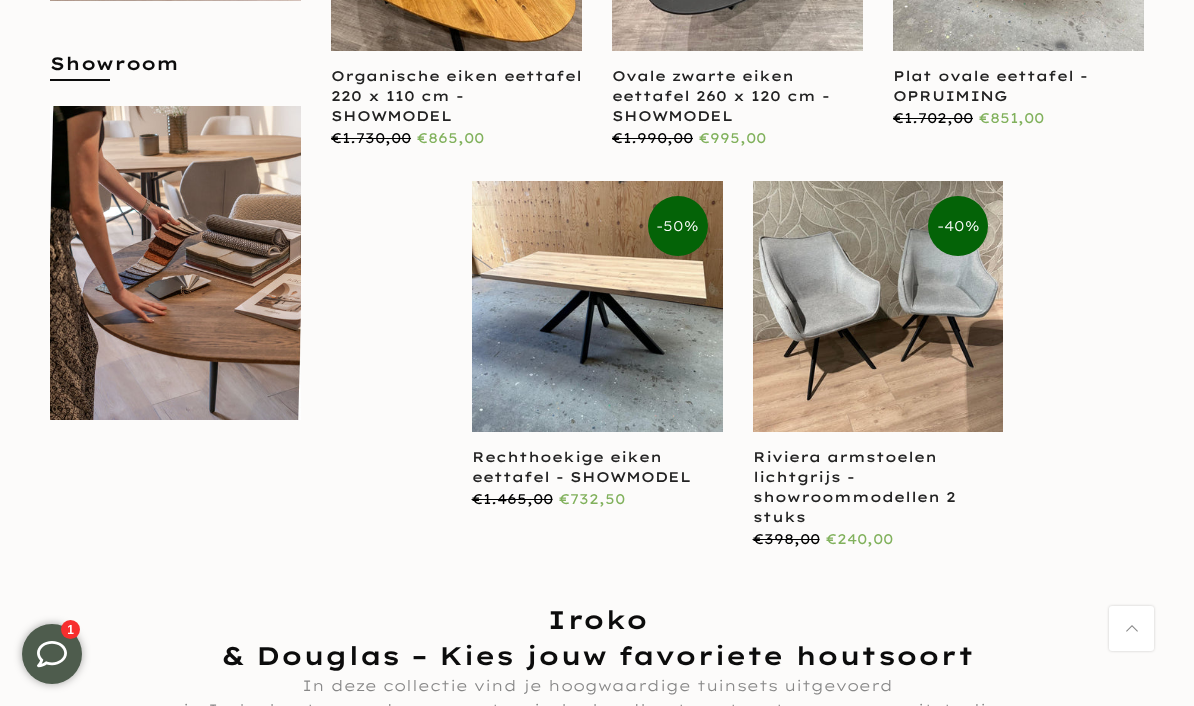 click on "Riviera armstoelen lichtgrijs - showroommodellen 2 stuks" at bounding box center [878, 487] 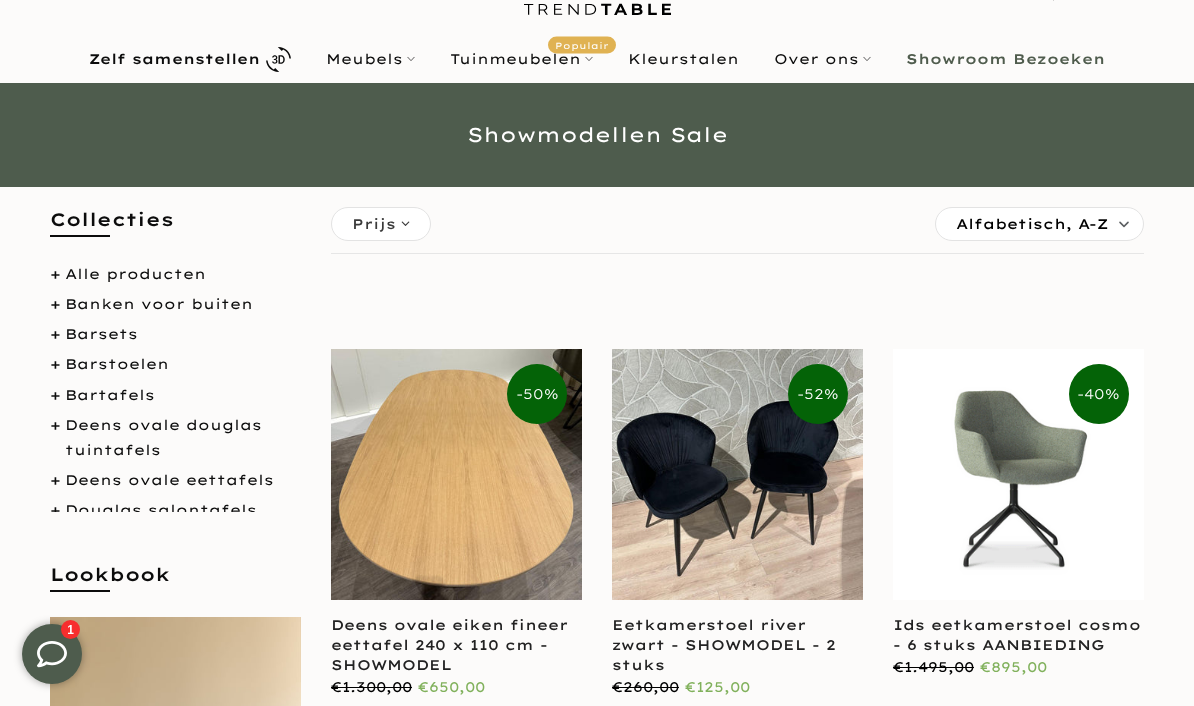 scroll, scrollTop: 81, scrollLeft: 0, axis: vertical 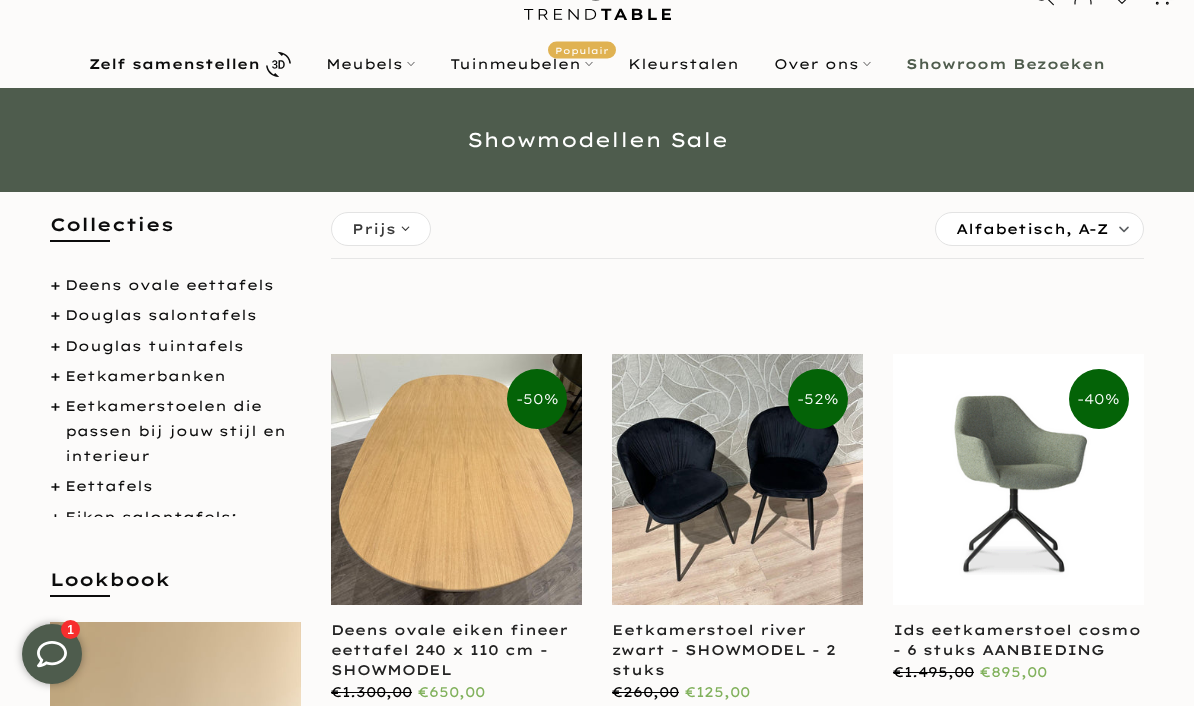 click on "Eetkamerbanken" at bounding box center (145, 376) 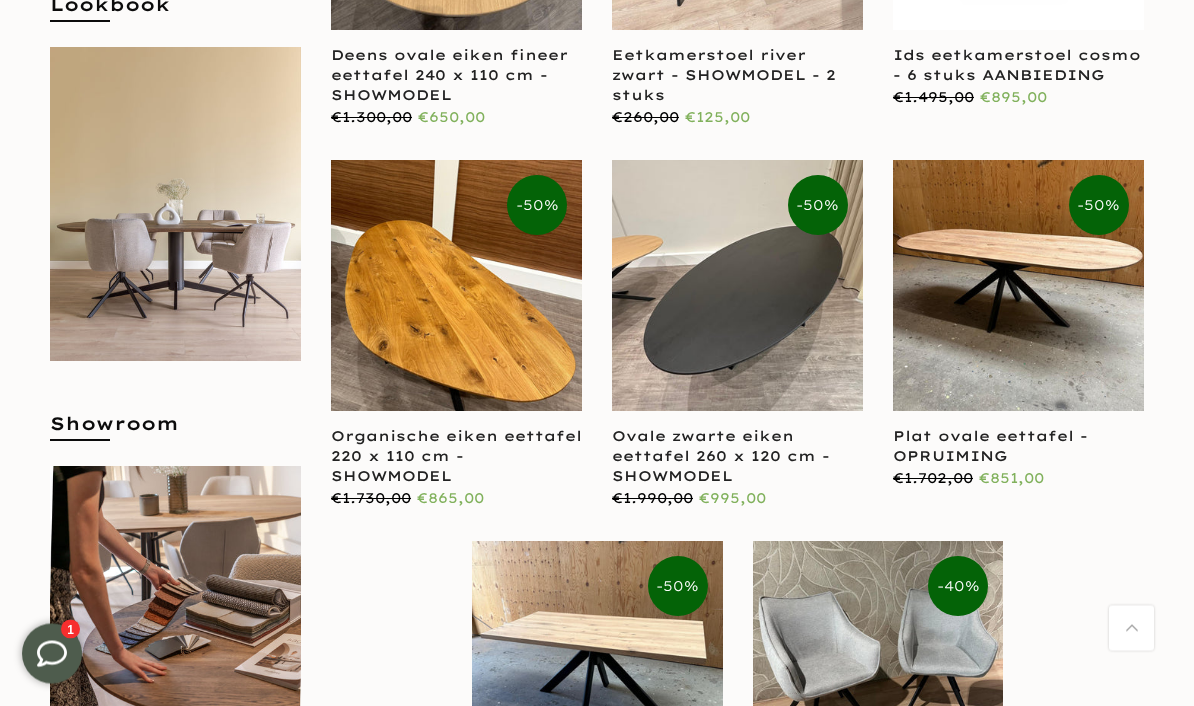 scroll, scrollTop: 656, scrollLeft: 0, axis: vertical 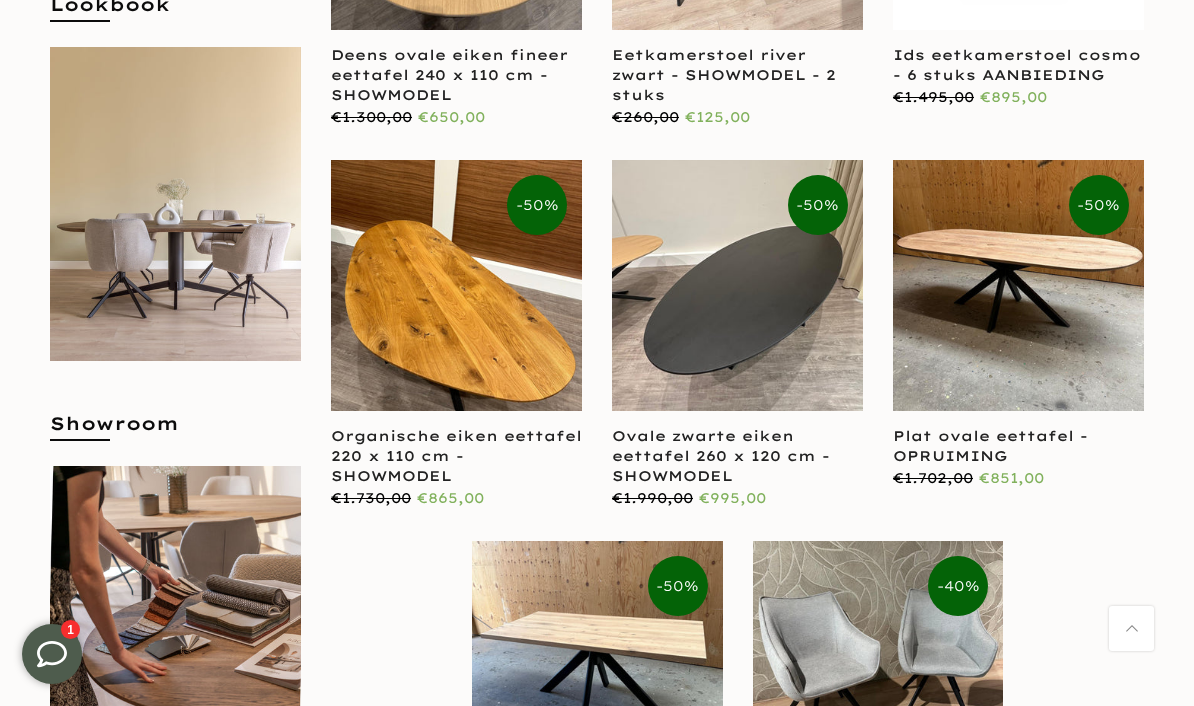 click on "Plat ovale eettafel - OPRUIMING" at bounding box center (990, 446) 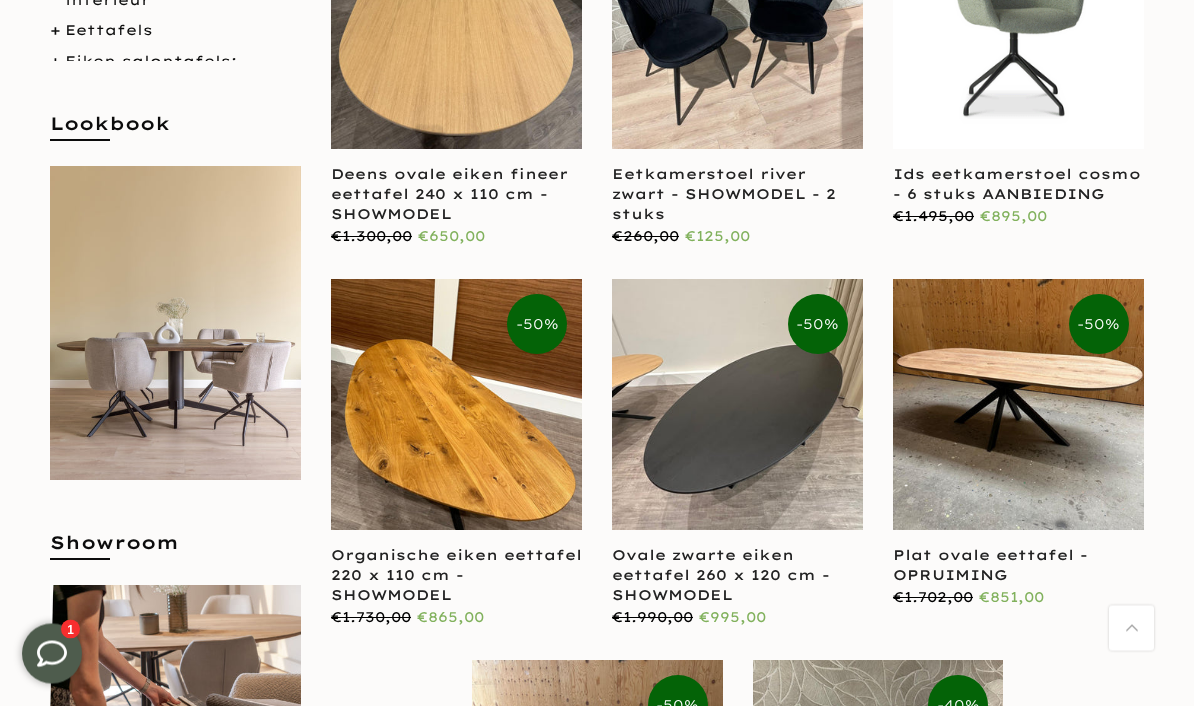 scroll, scrollTop: 537, scrollLeft: 0, axis: vertical 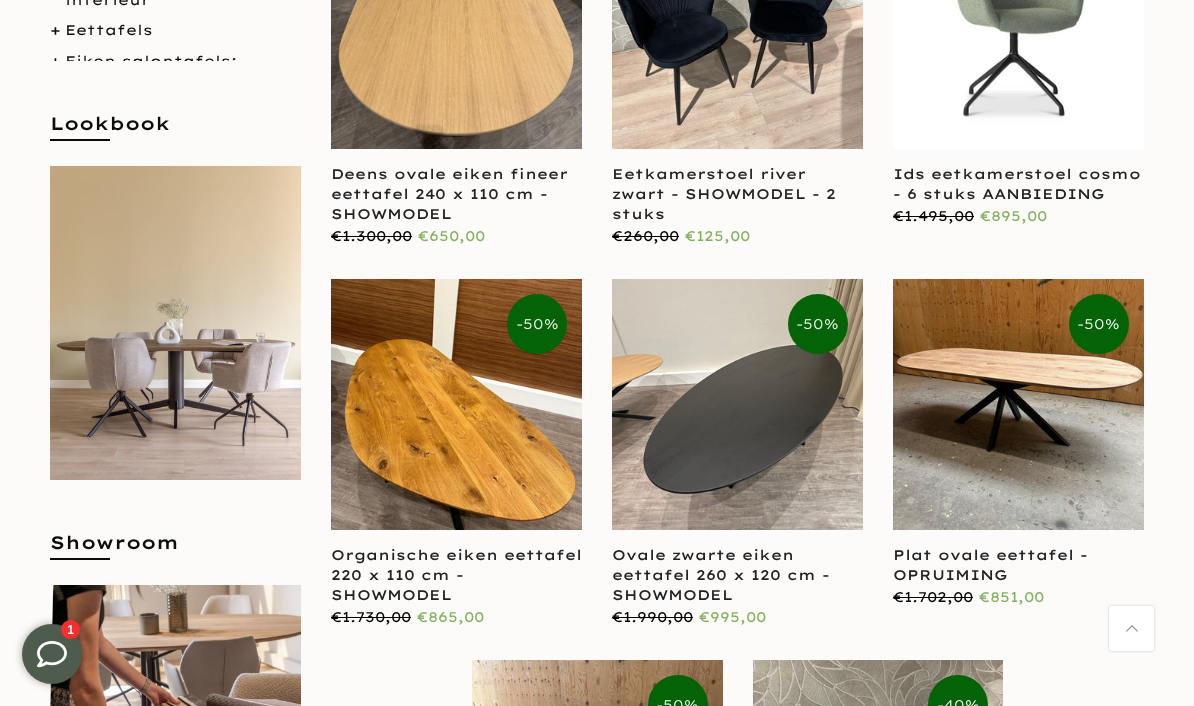 click at bounding box center (175, 323) 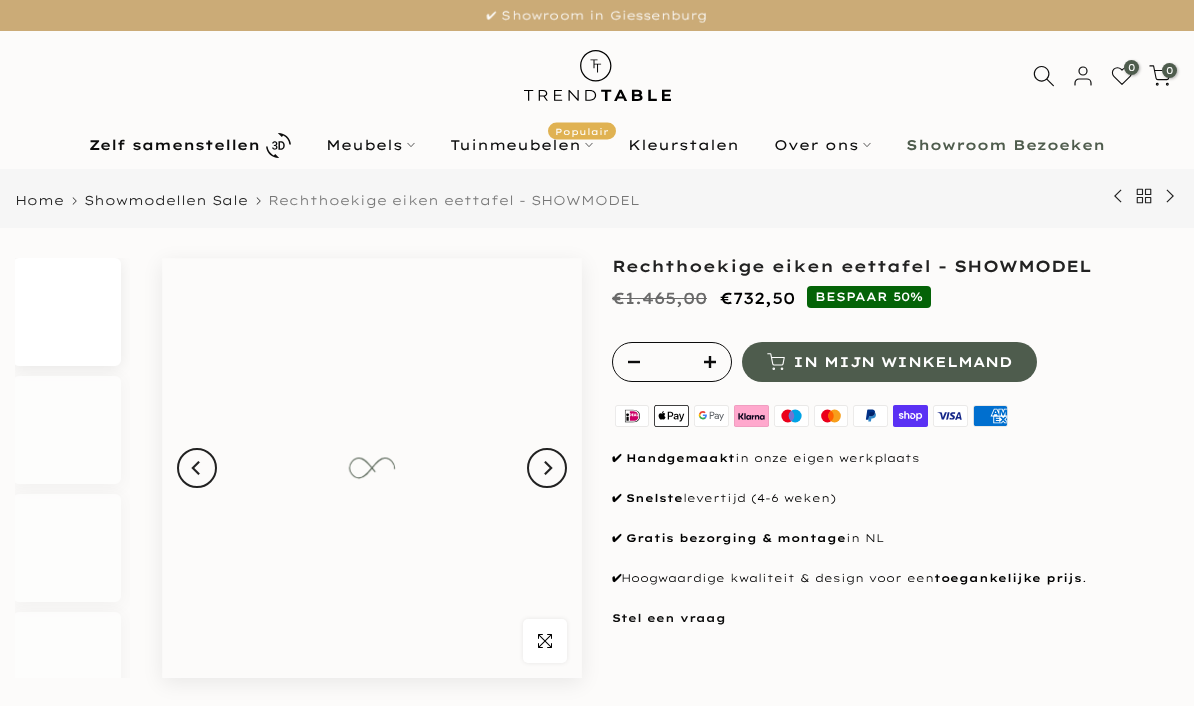 scroll, scrollTop: 0, scrollLeft: 0, axis: both 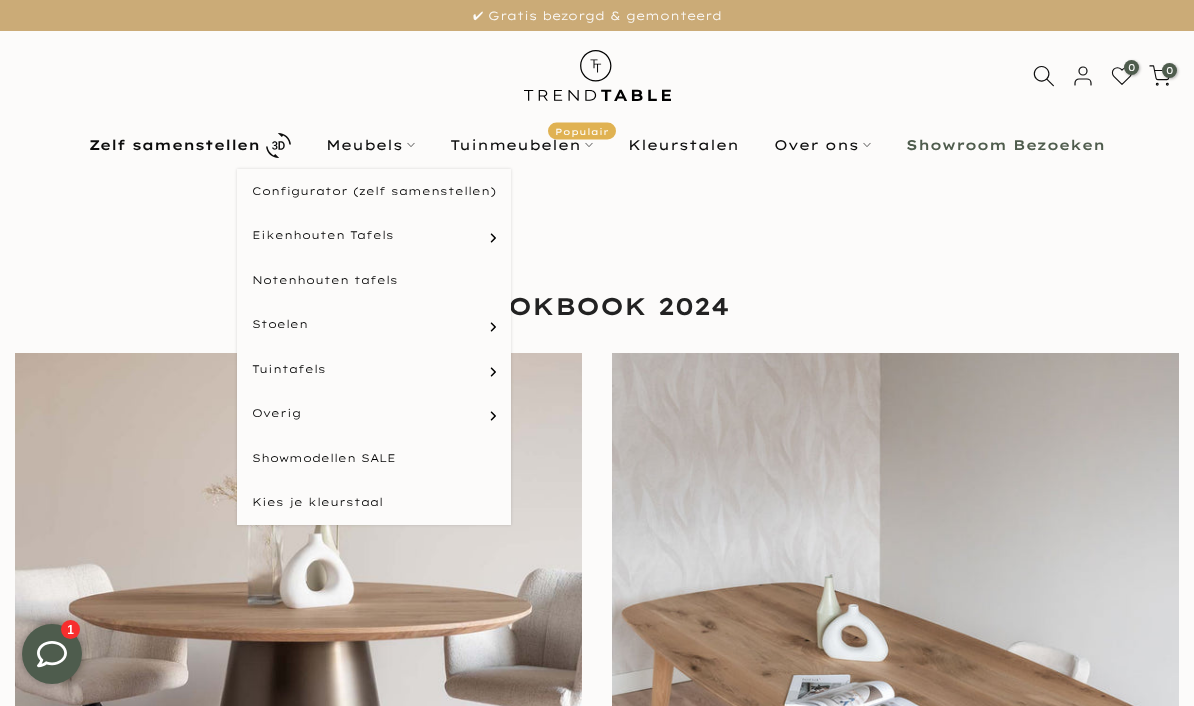 click 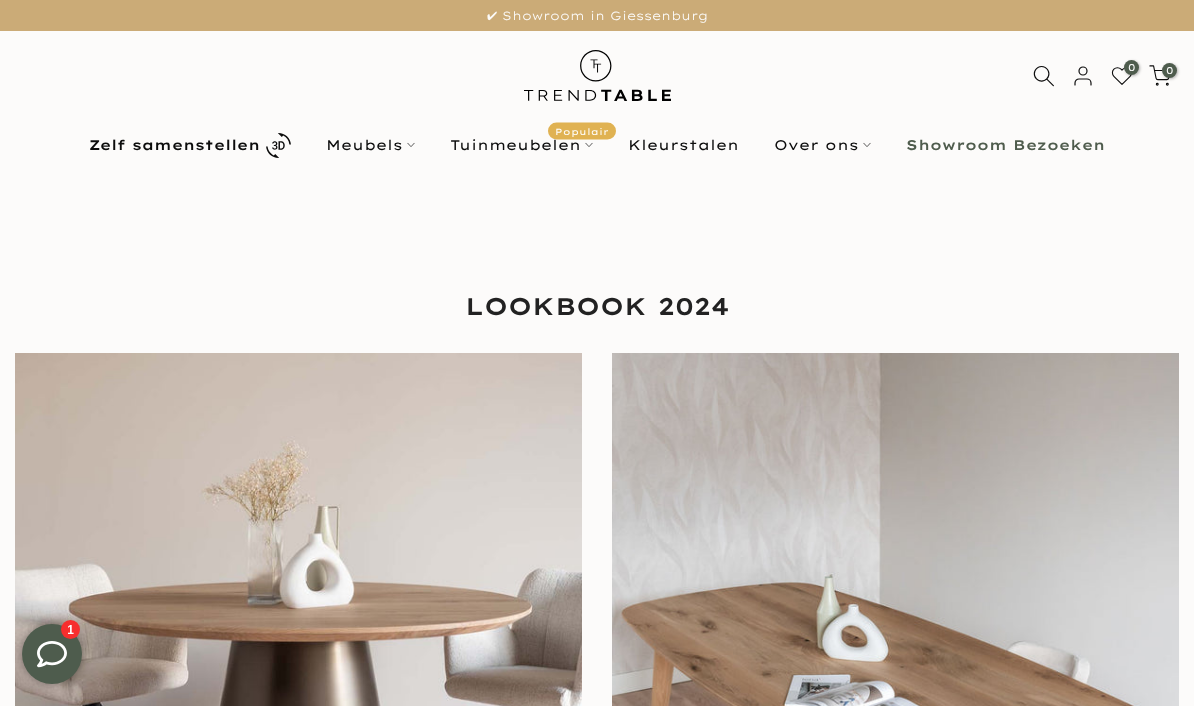 click on "Meubels" at bounding box center [371, 145] 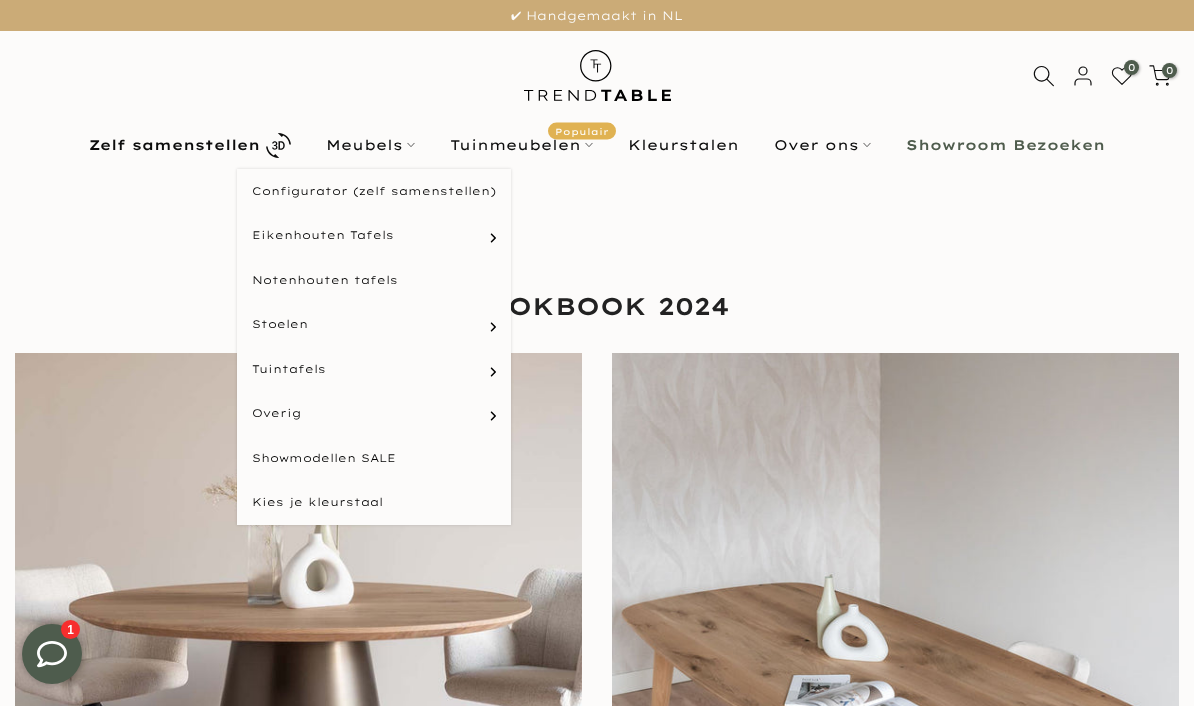 click on "Ovale tafels" at bounding box center (0, 0) 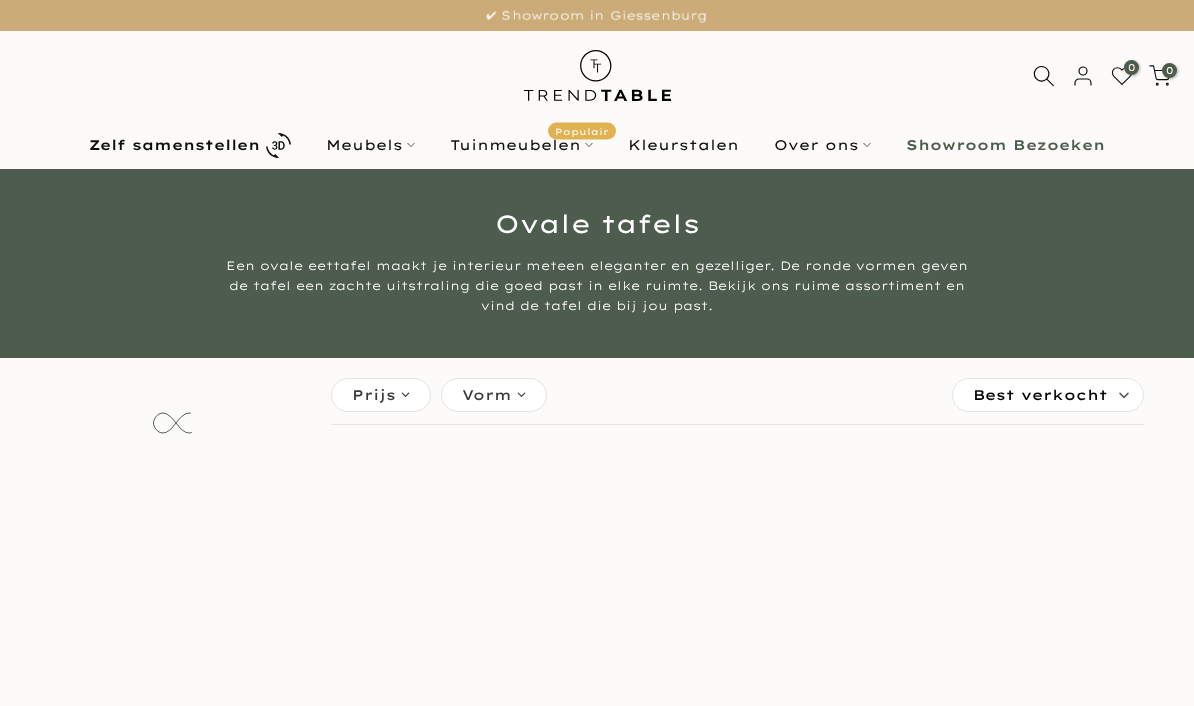 scroll, scrollTop: 0, scrollLeft: 0, axis: both 